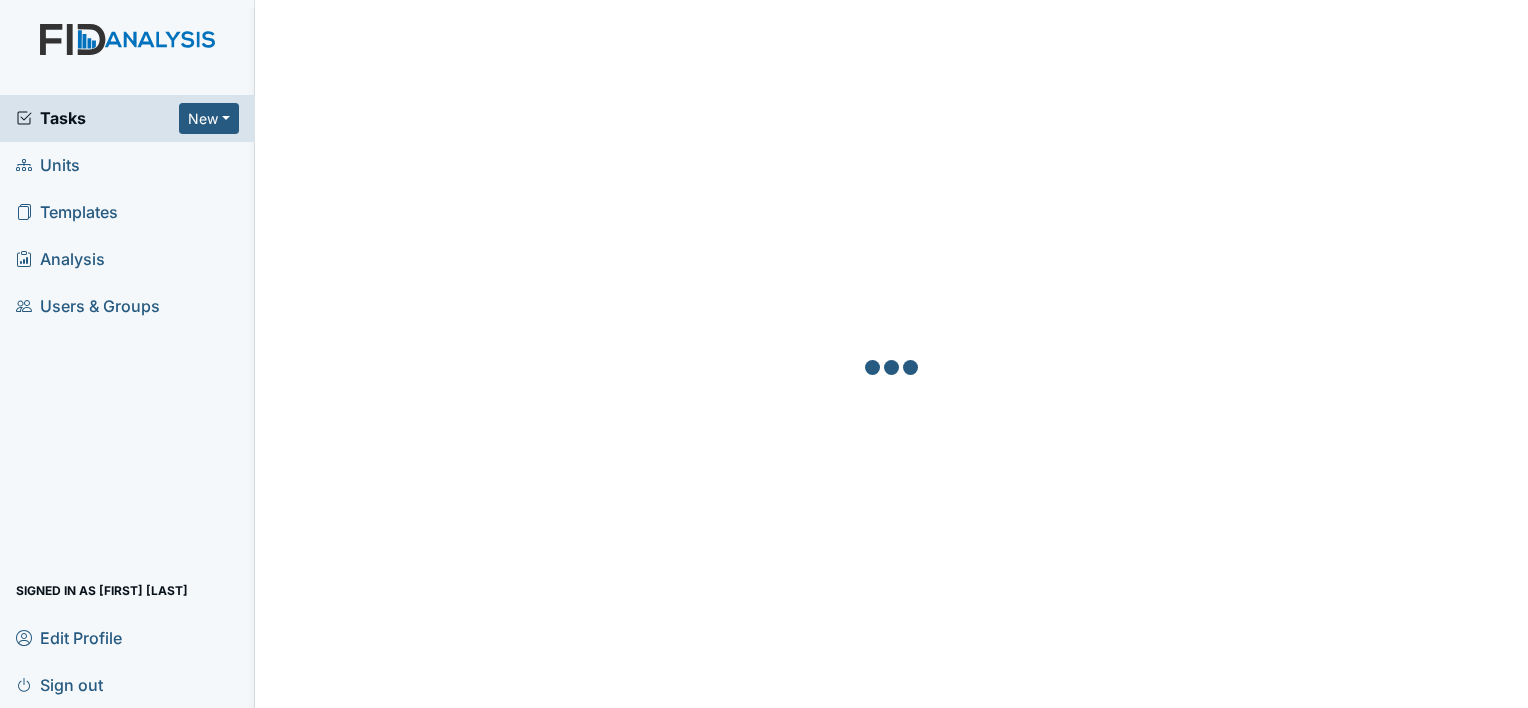 scroll, scrollTop: 0, scrollLeft: 0, axis: both 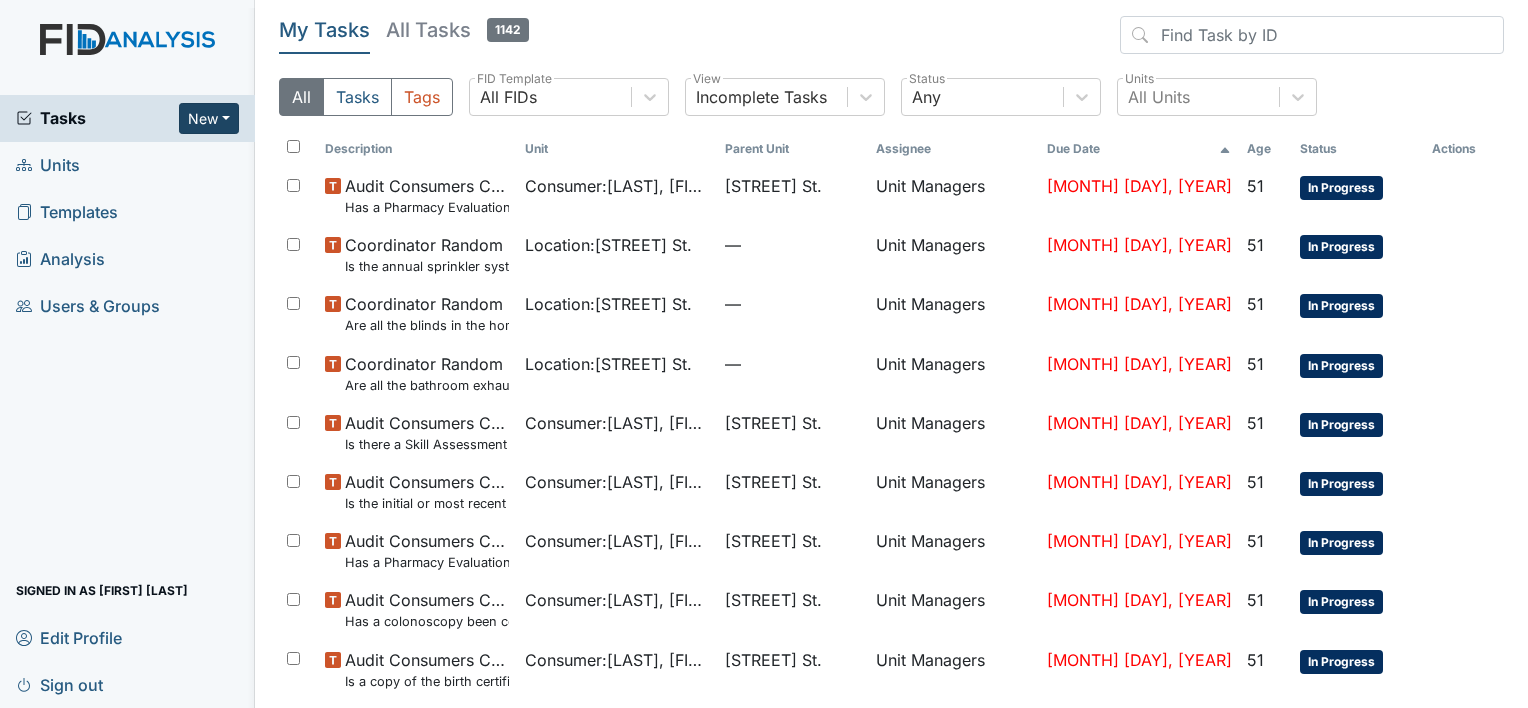 click on "New" at bounding box center [209, 118] 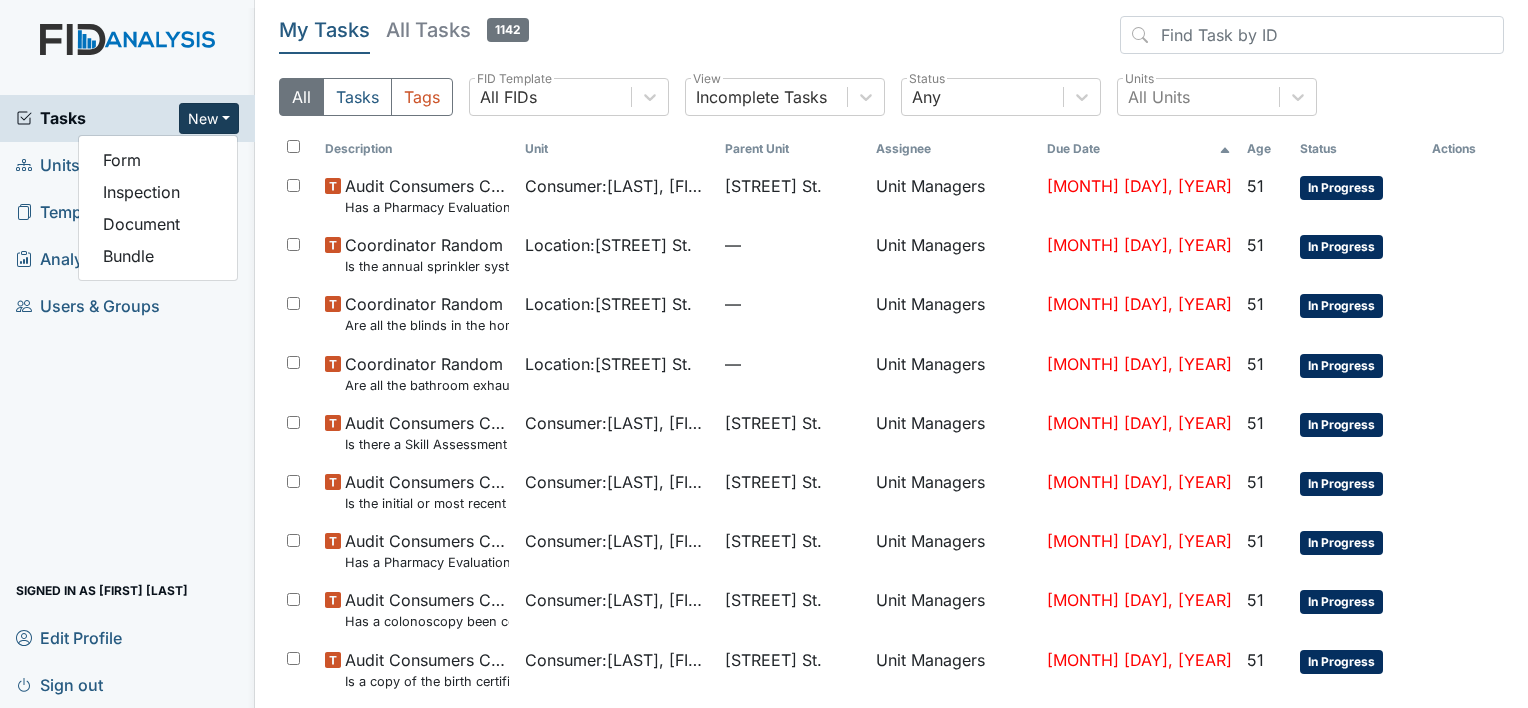 click on "Users & Groups" at bounding box center [127, 306] 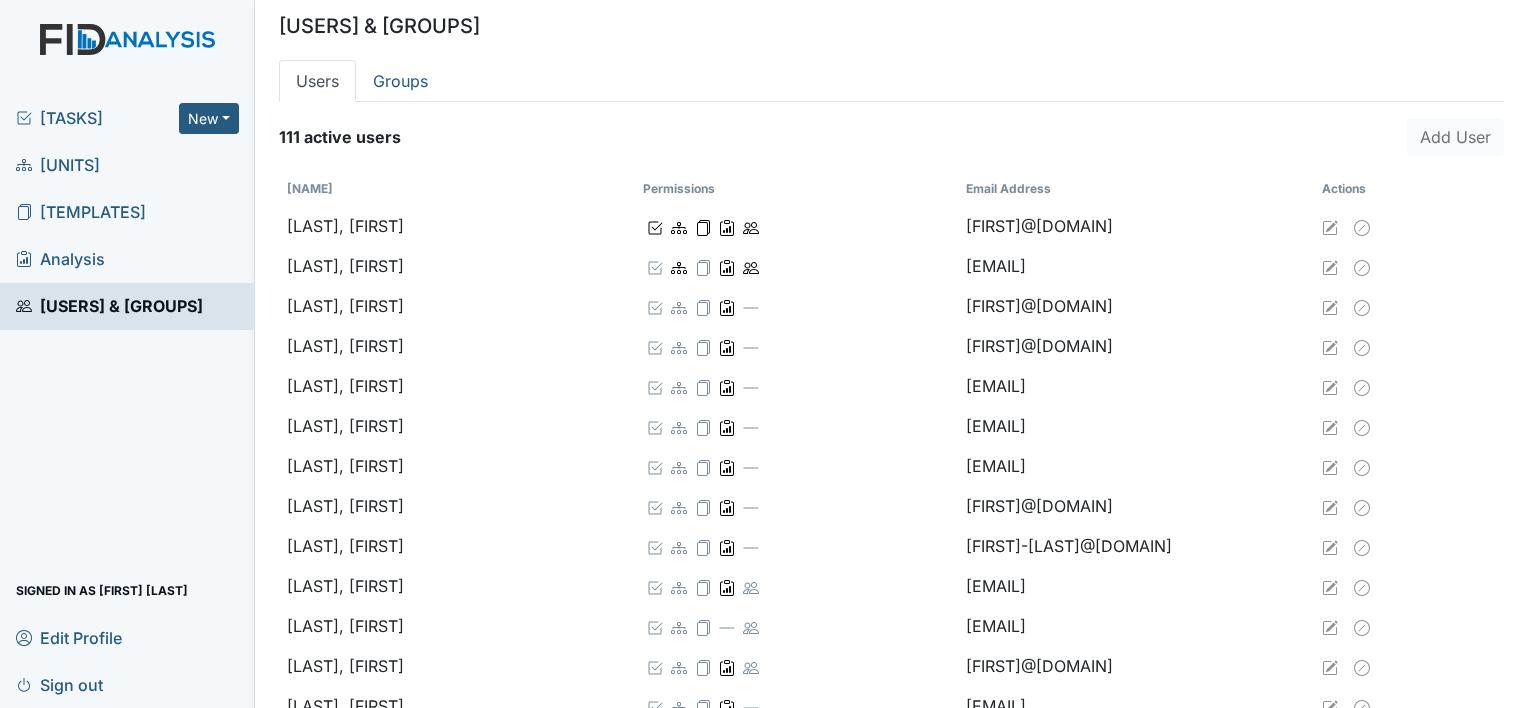 scroll, scrollTop: 0, scrollLeft: 0, axis: both 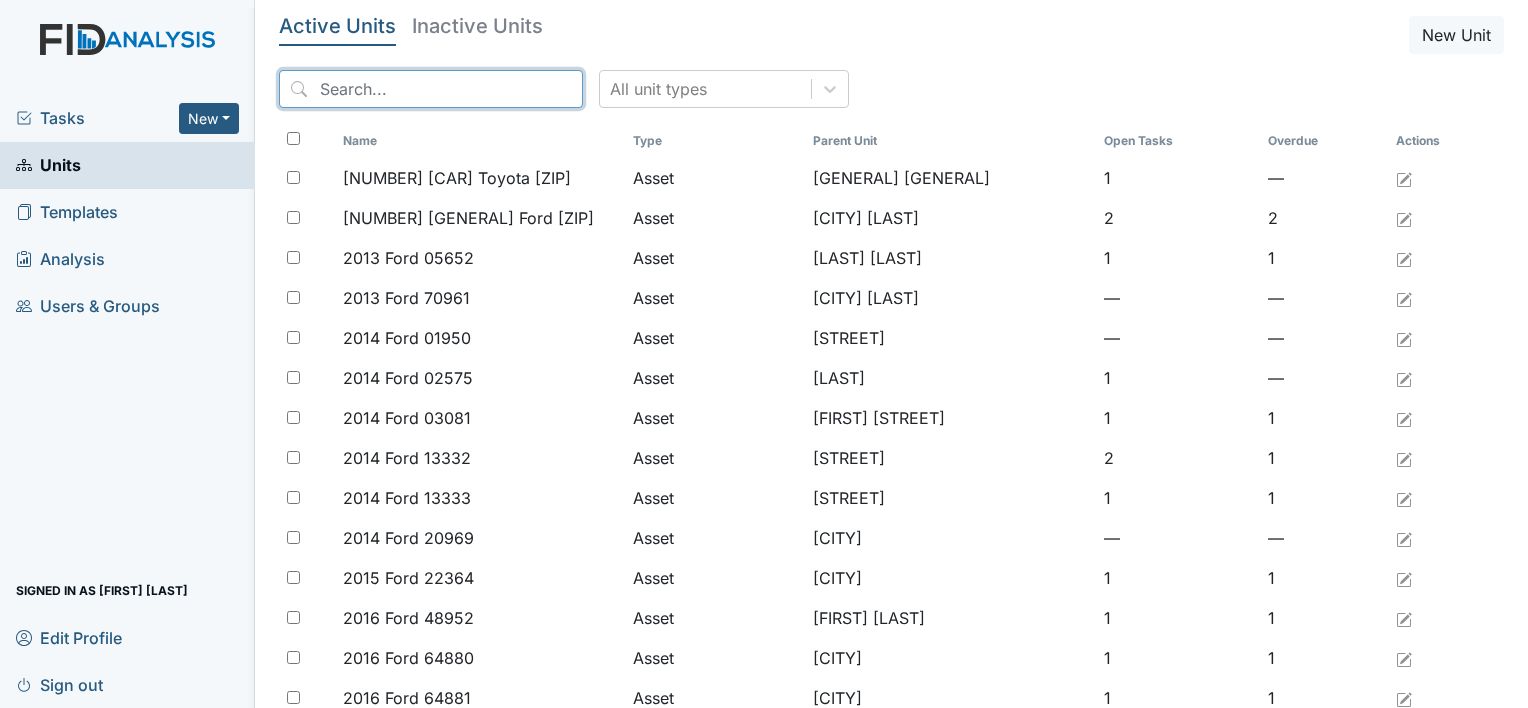 click at bounding box center (431, 89) 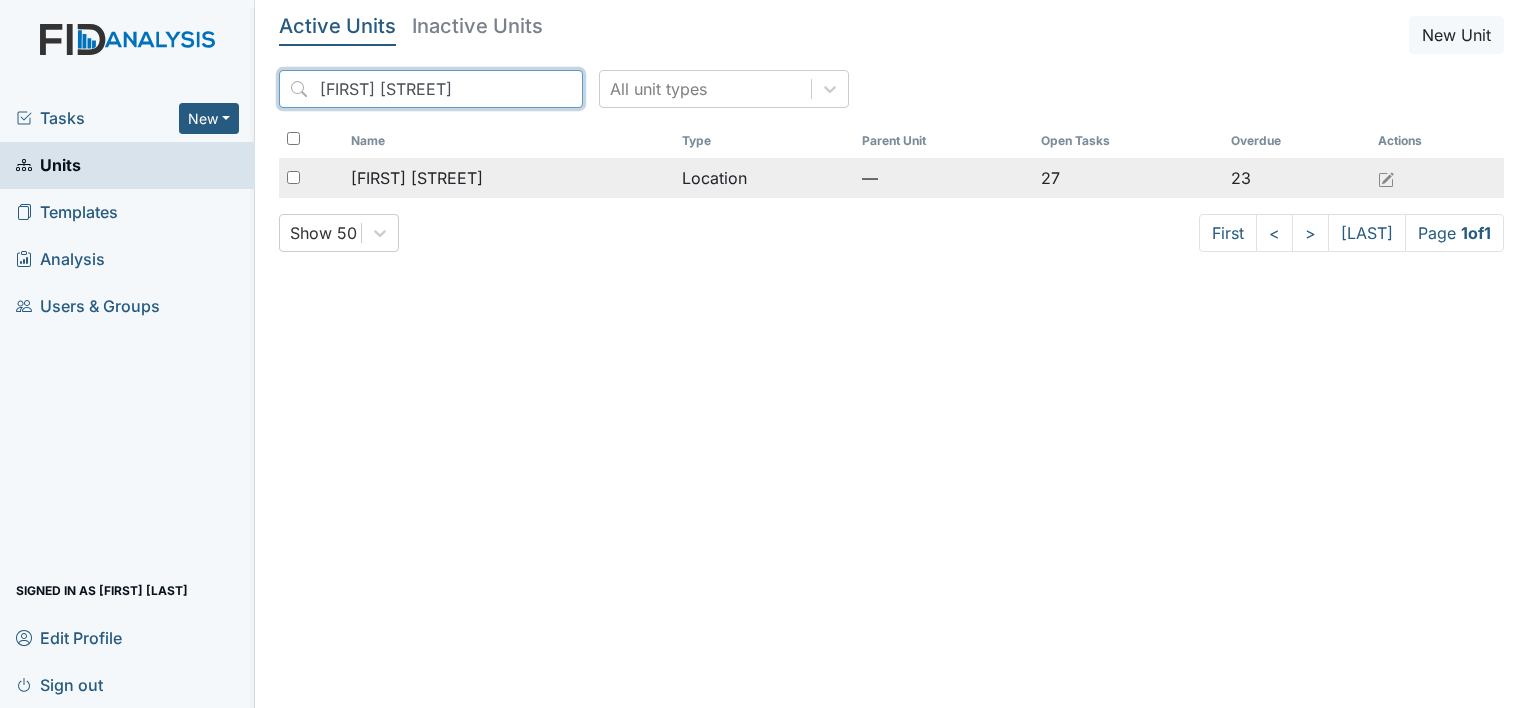 type on "william st" 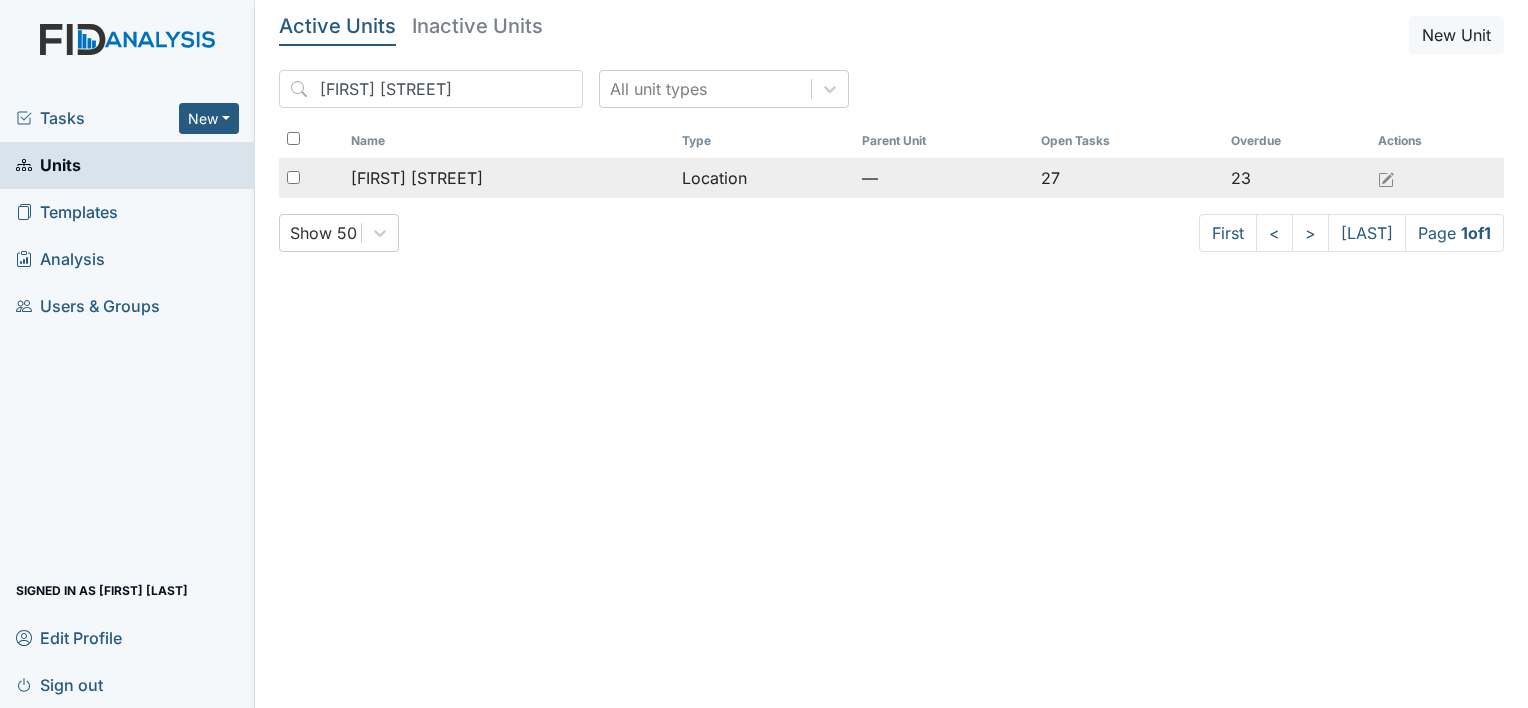 click on "[STREET_NAME]" at bounding box center (417, 178) 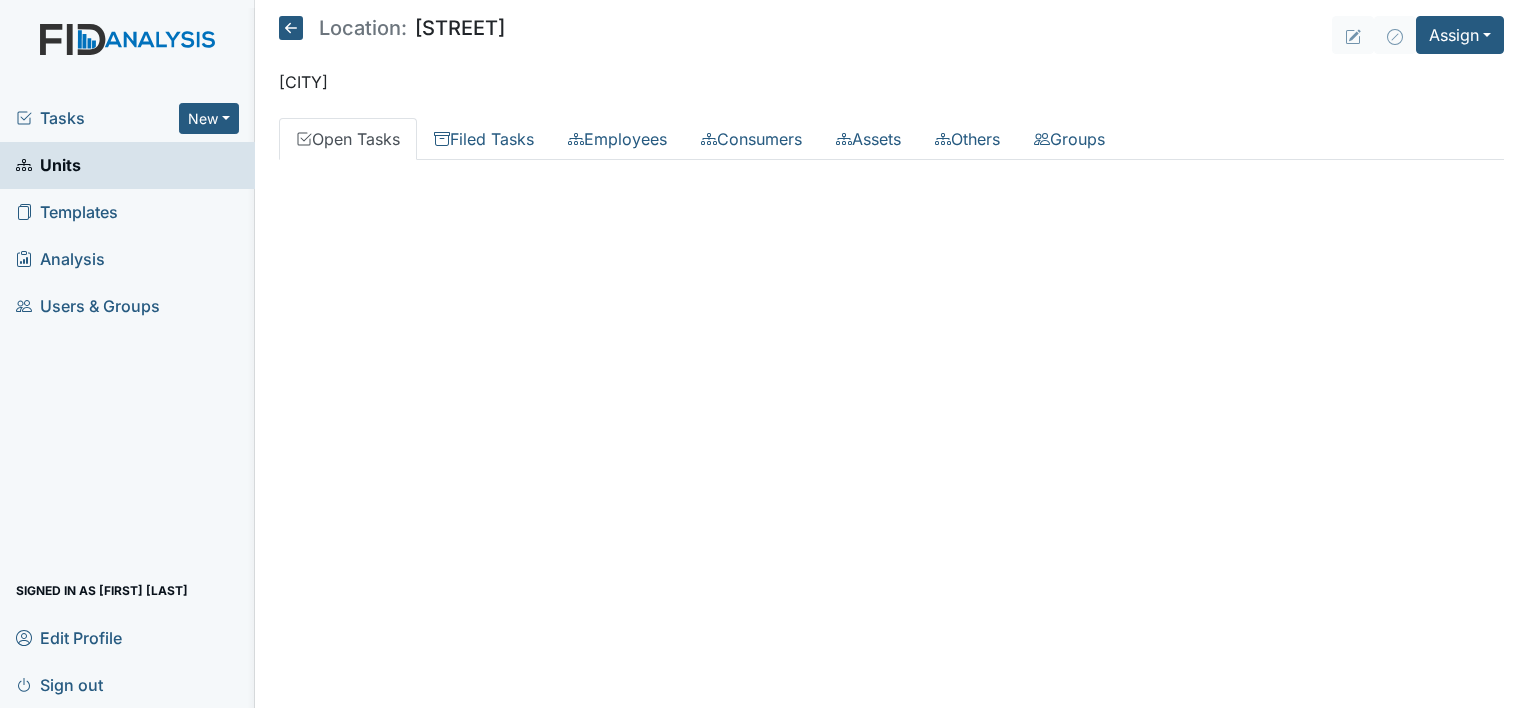 scroll, scrollTop: 0, scrollLeft: 0, axis: both 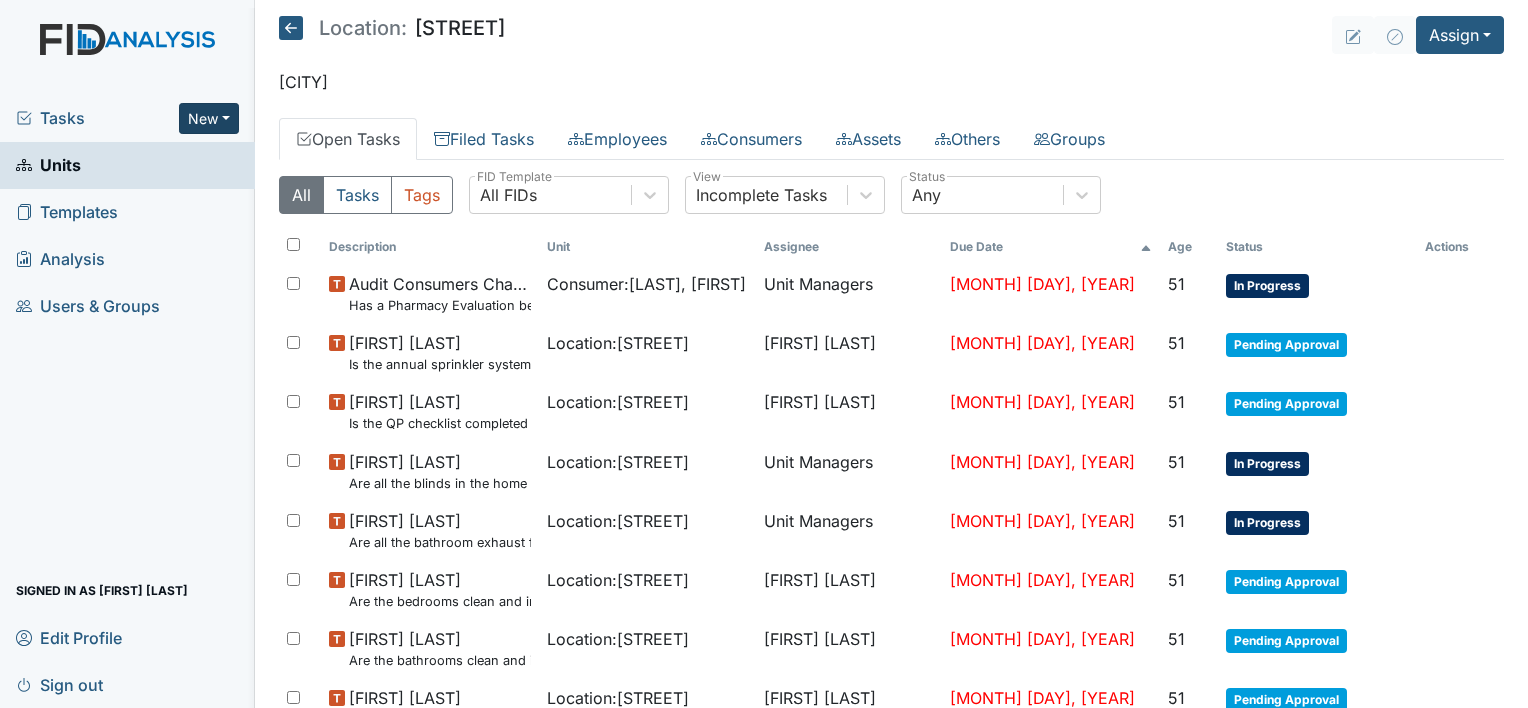 click on "New" at bounding box center (209, 118) 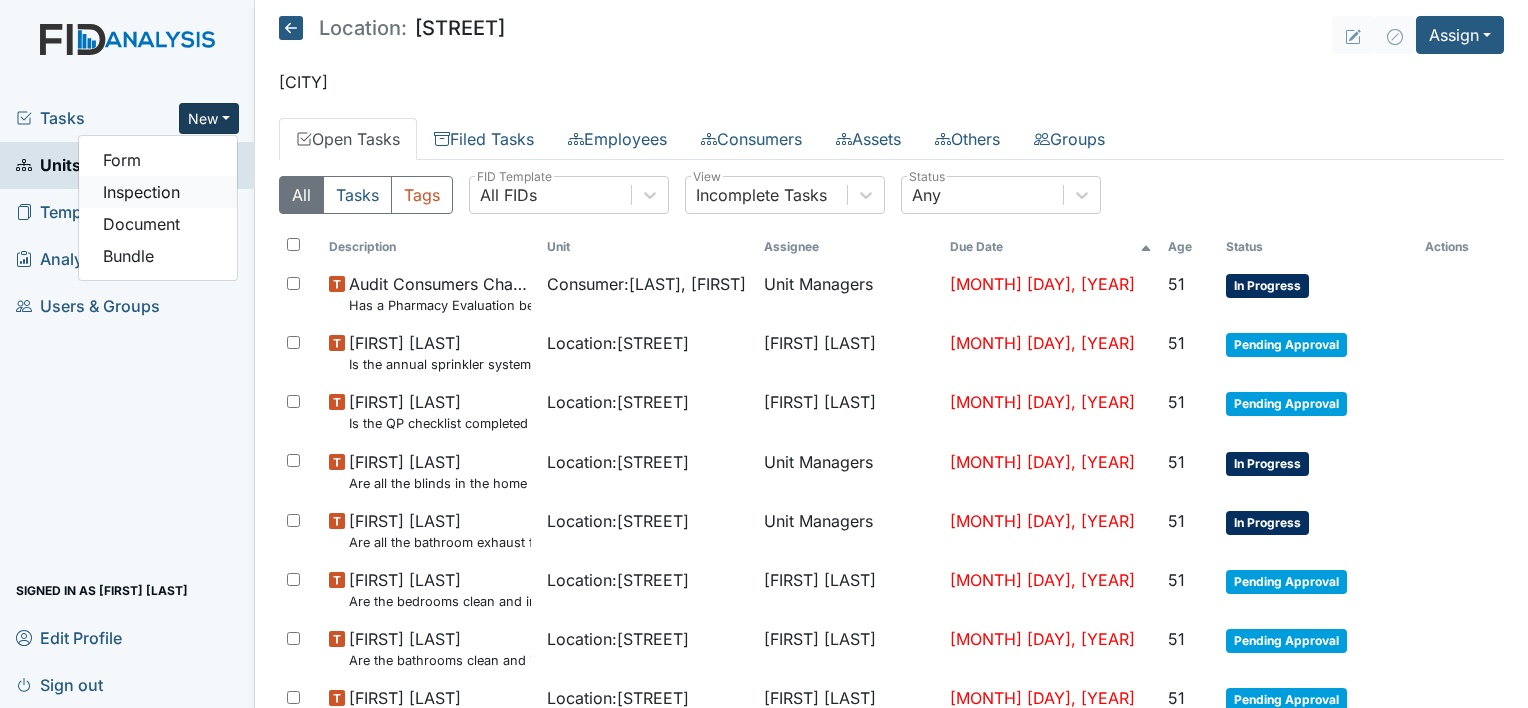 click on "Inspection" at bounding box center [158, 192] 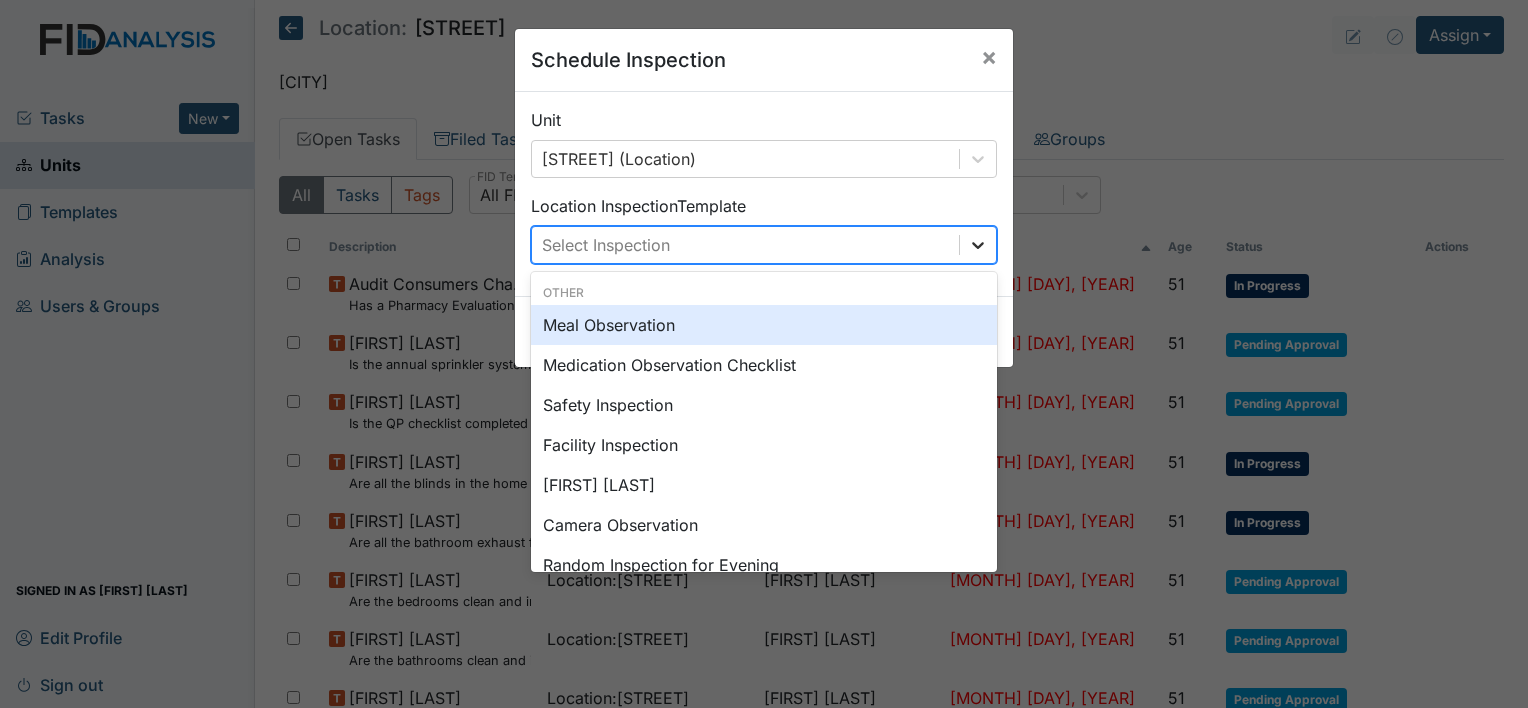 click at bounding box center [978, 245] 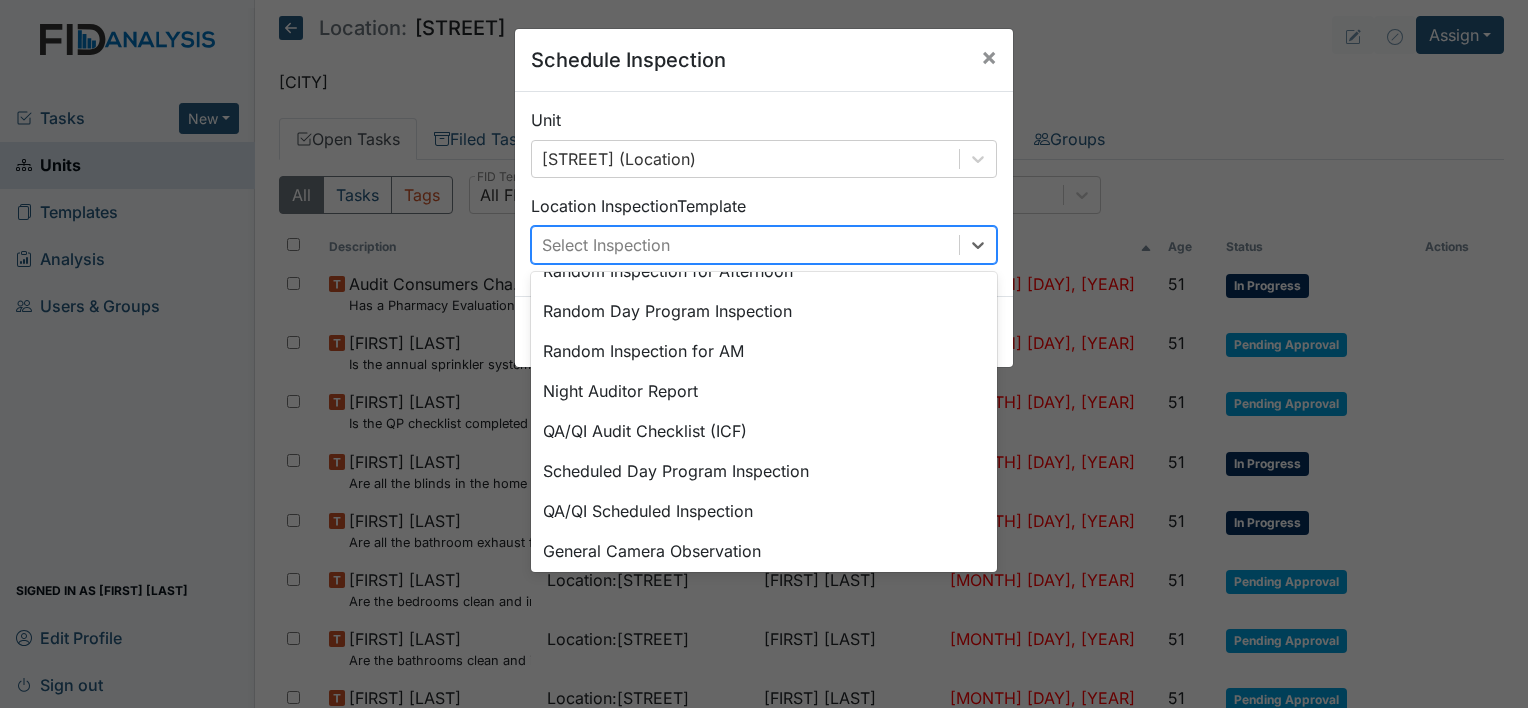 scroll, scrollTop: 344, scrollLeft: 0, axis: vertical 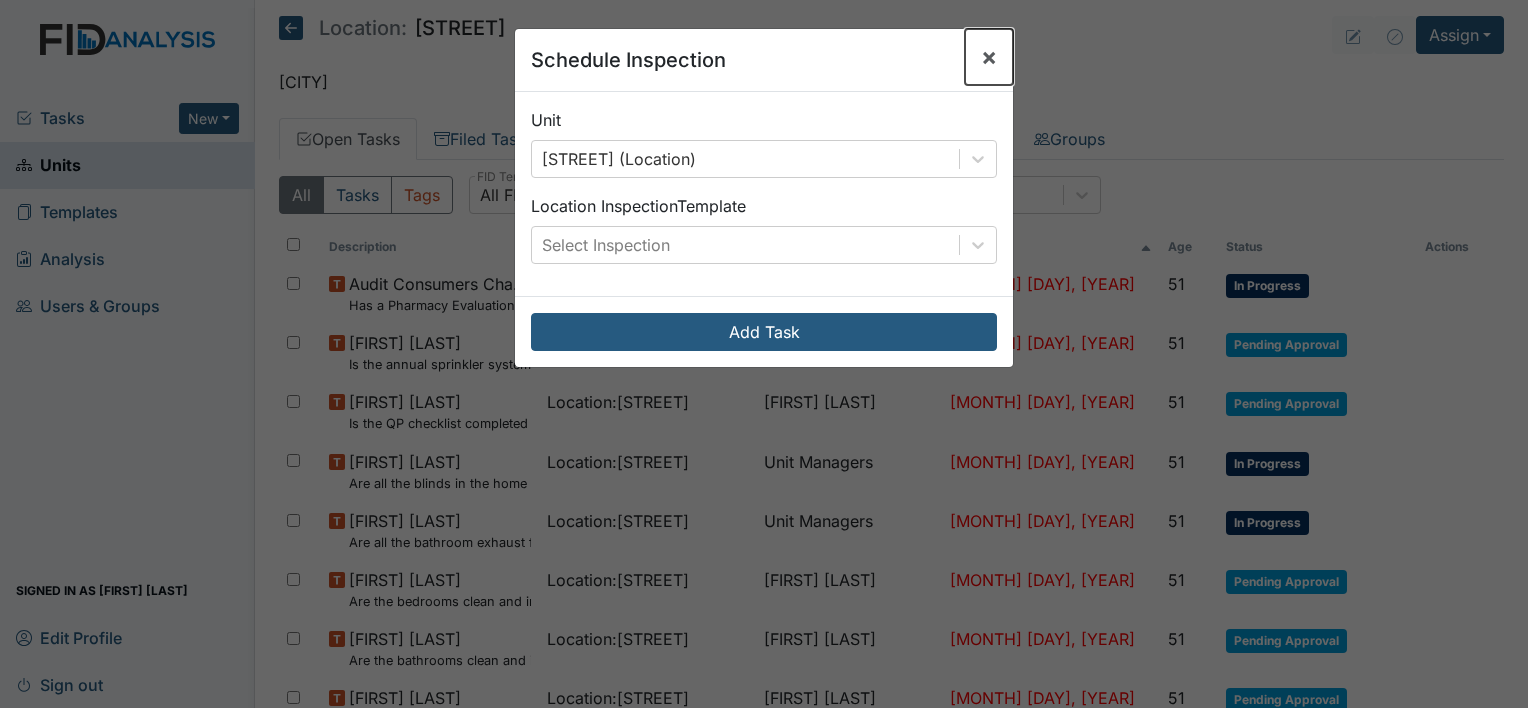 click on "×" at bounding box center (989, 56) 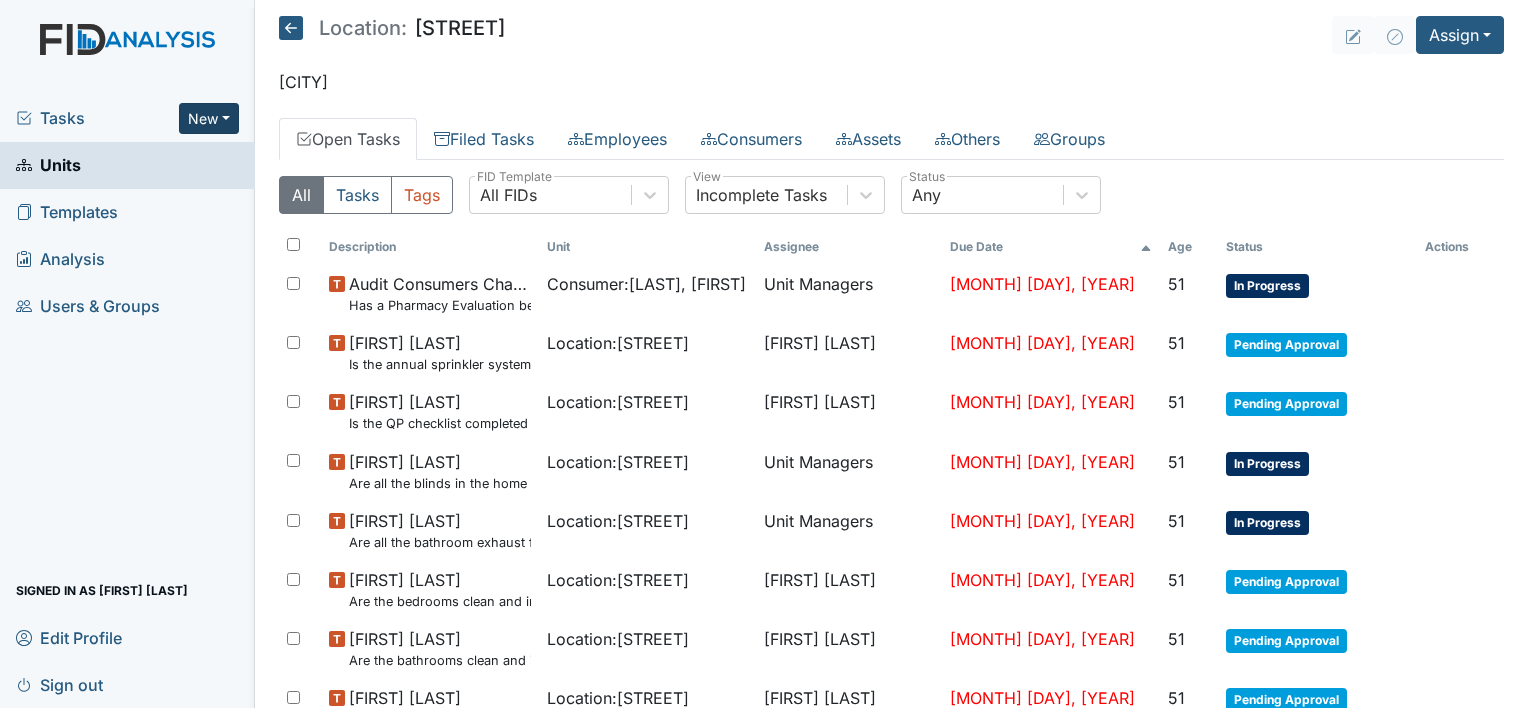 click on "New" at bounding box center (209, 118) 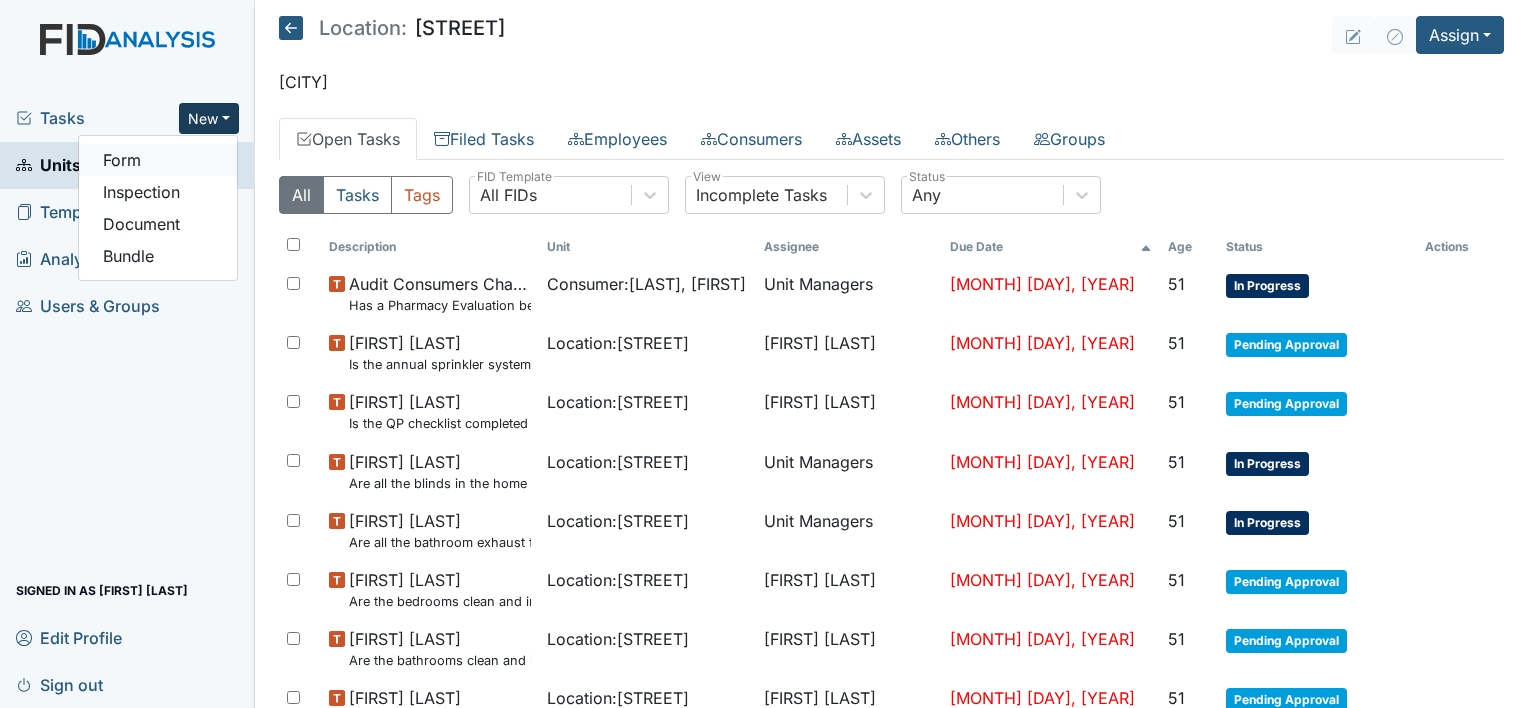 click on "Form" at bounding box center [158, 160] 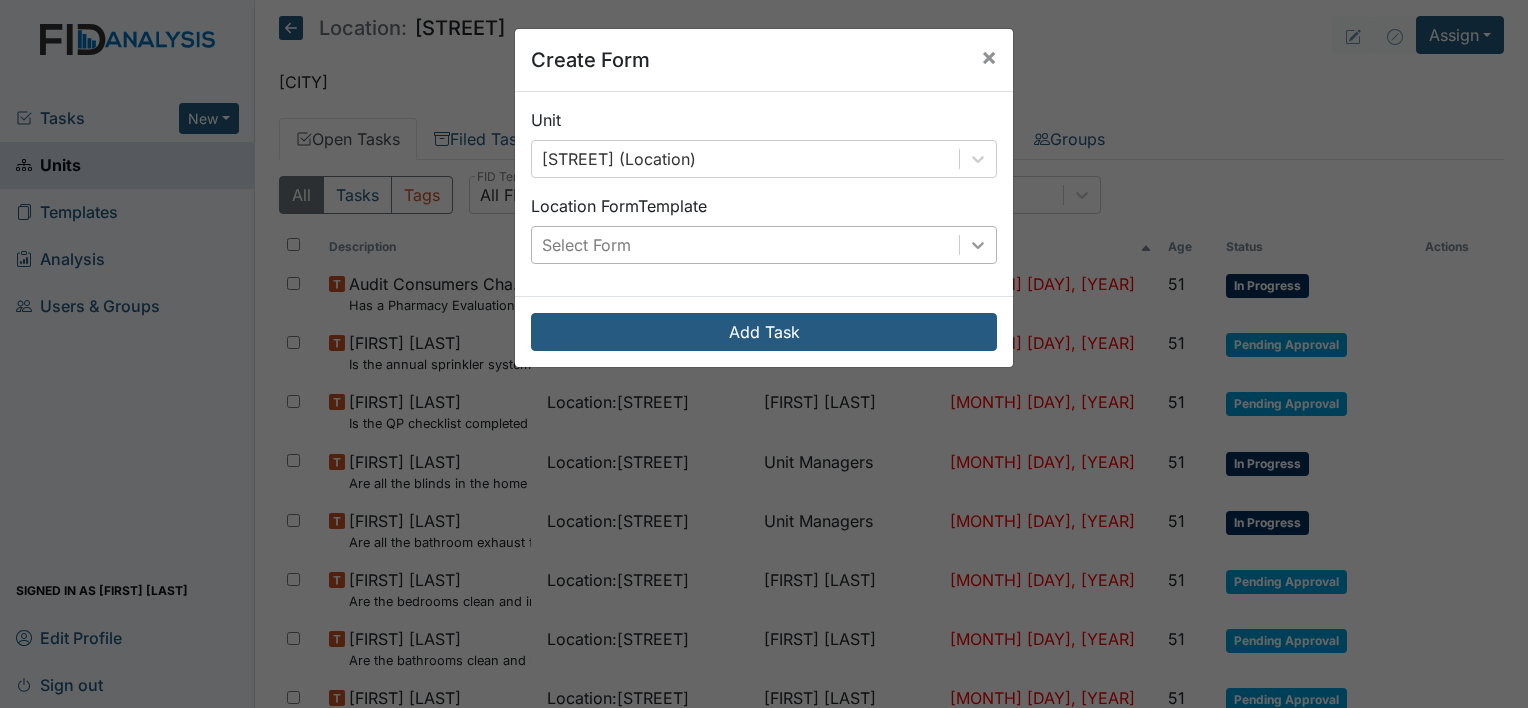 click at bounding box center [978, 159] 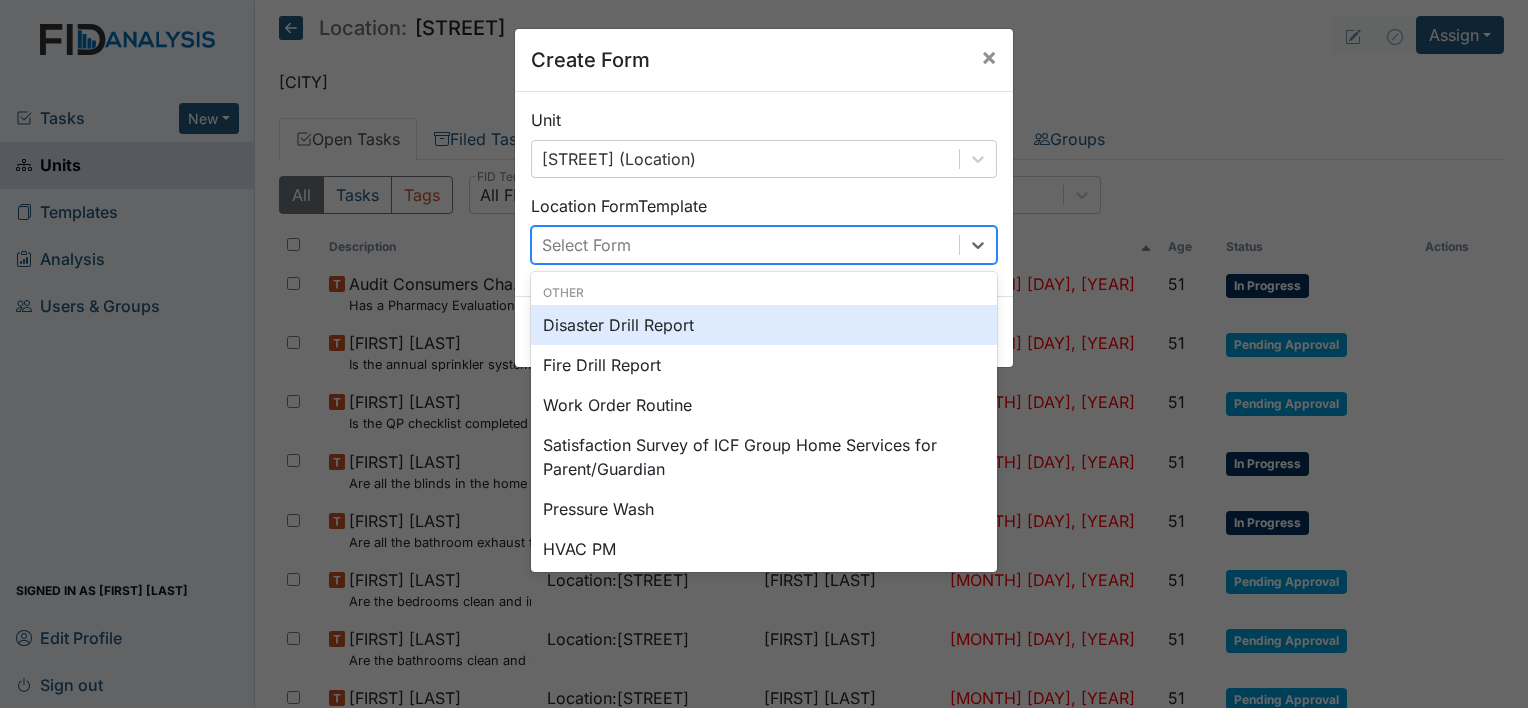 click on "Disaster Drill Report" at bounding box center [764, 325] 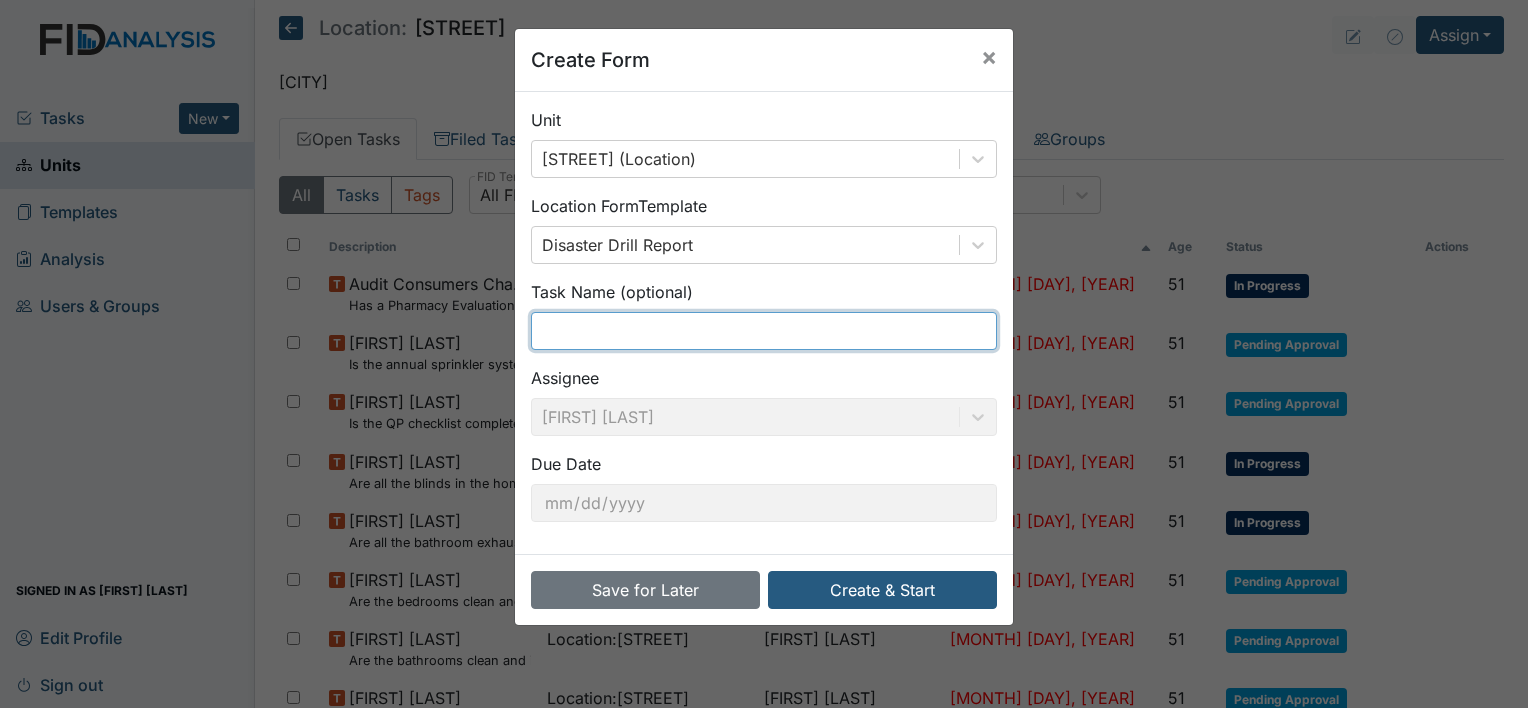 click at bounding box center [764, 331] 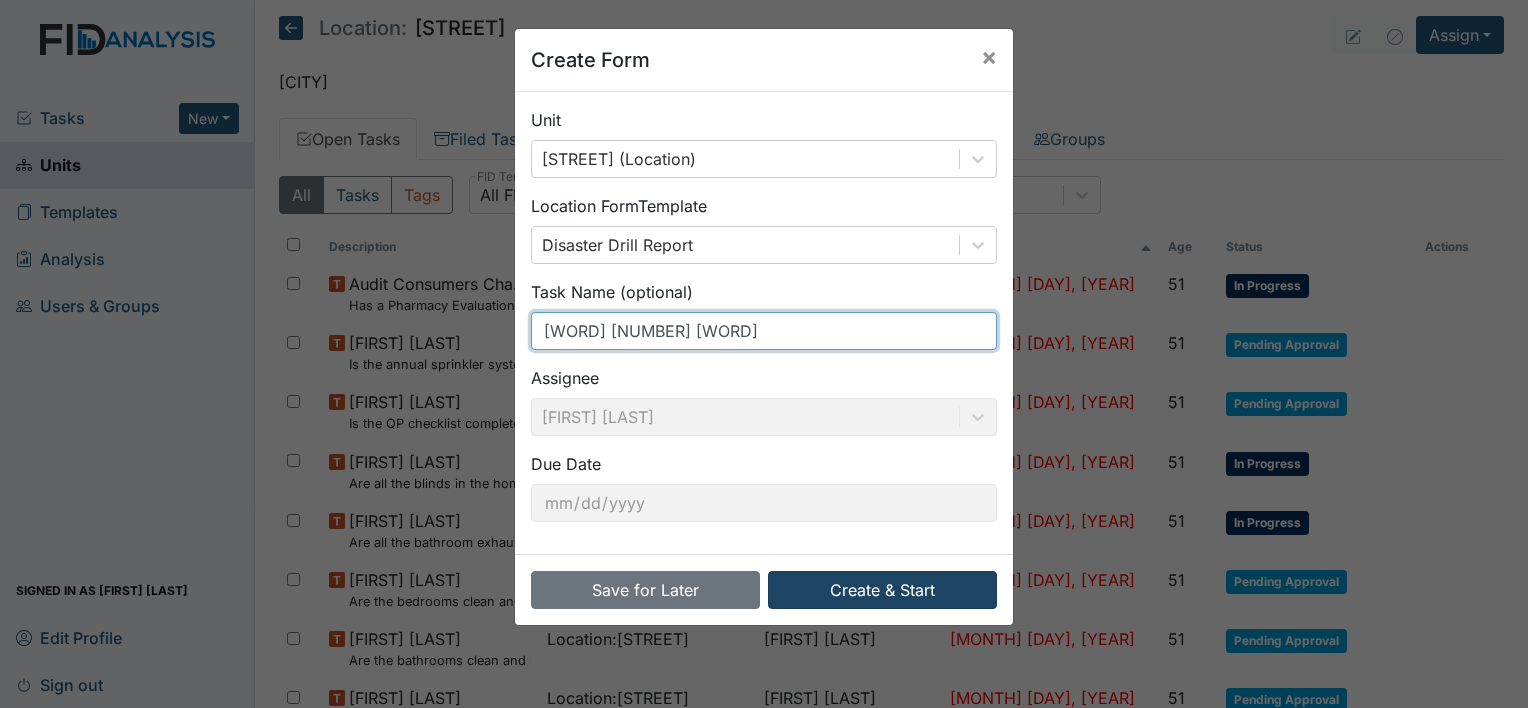 type on "Wildfire 2nd shift" 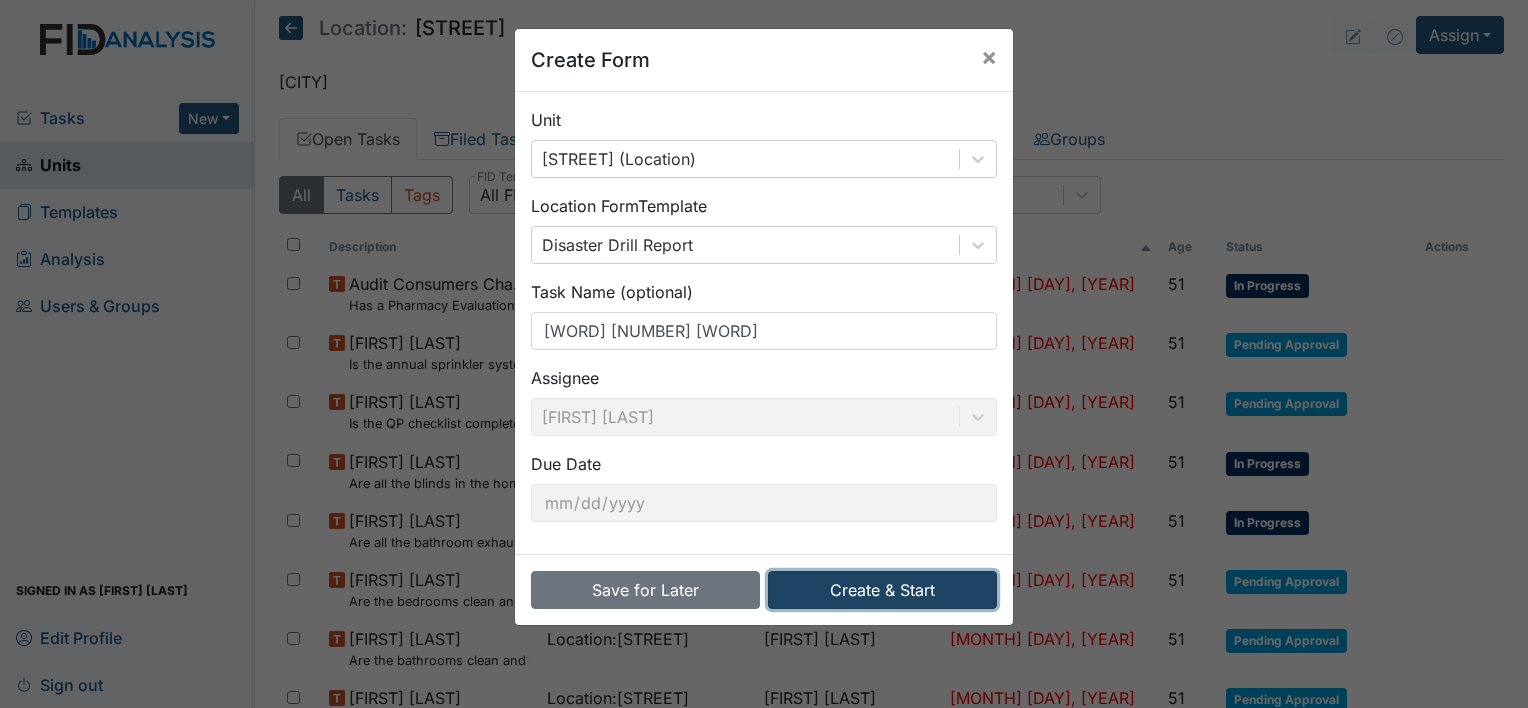 click on "Create & Start" at bounding box center (882, 590) 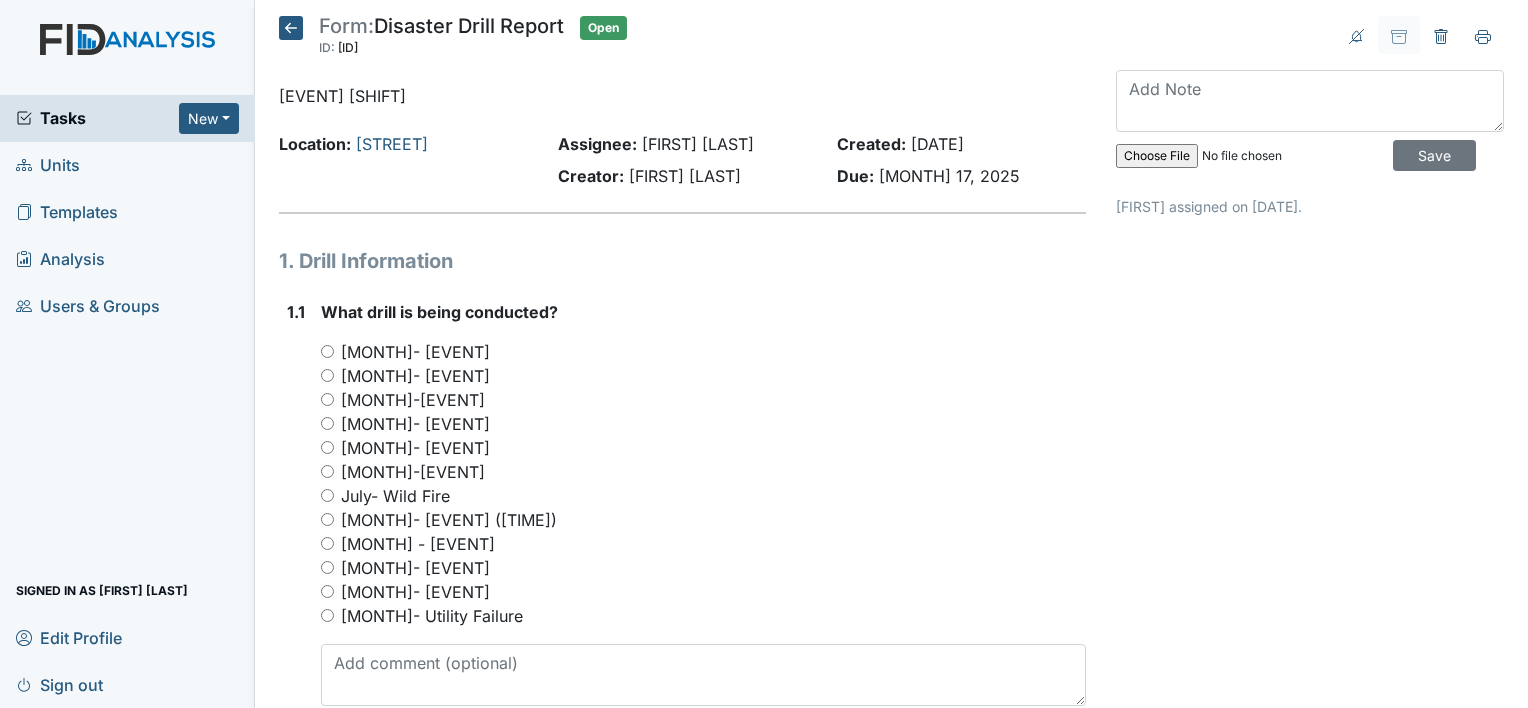 scroll, scrollTop: 0, scrollLeft: 0, axis: both 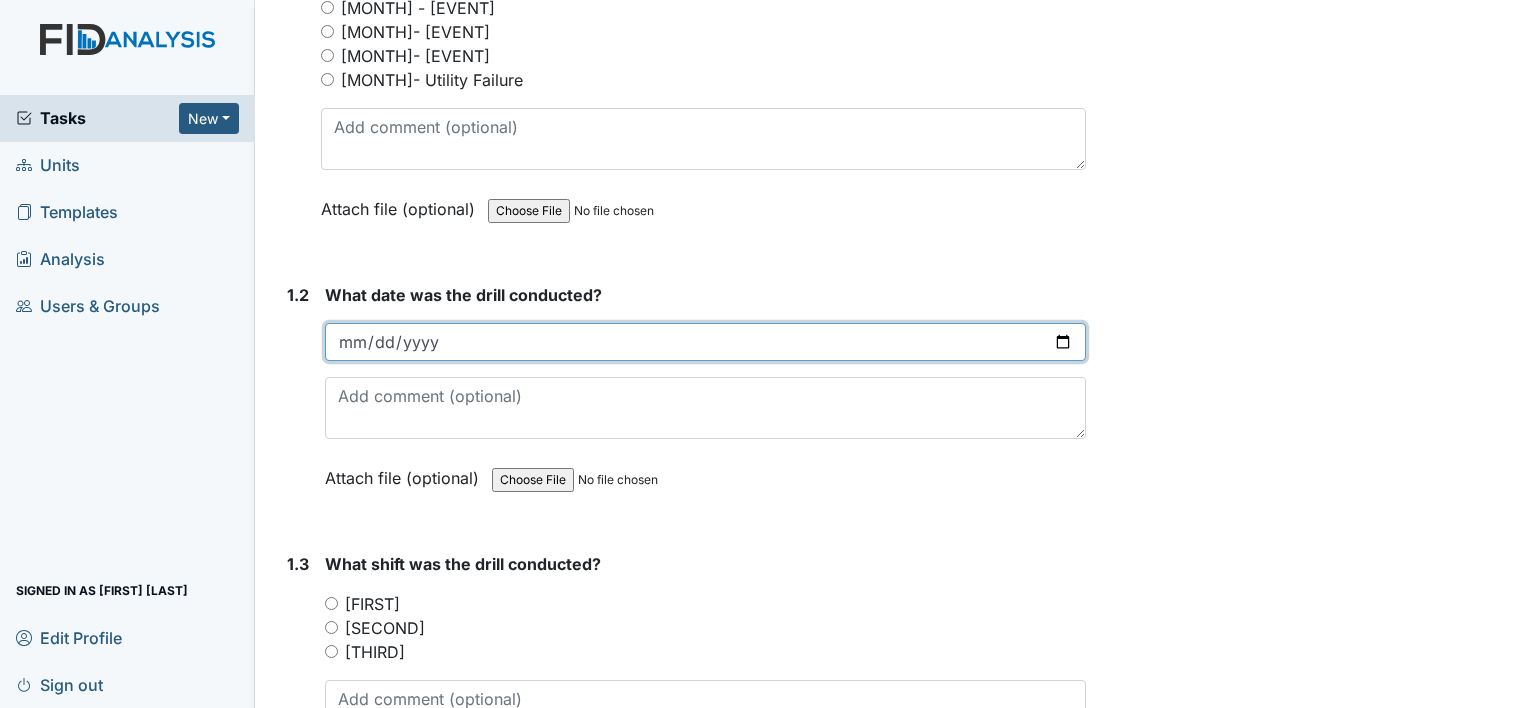 click at bounding box center (705, 342) 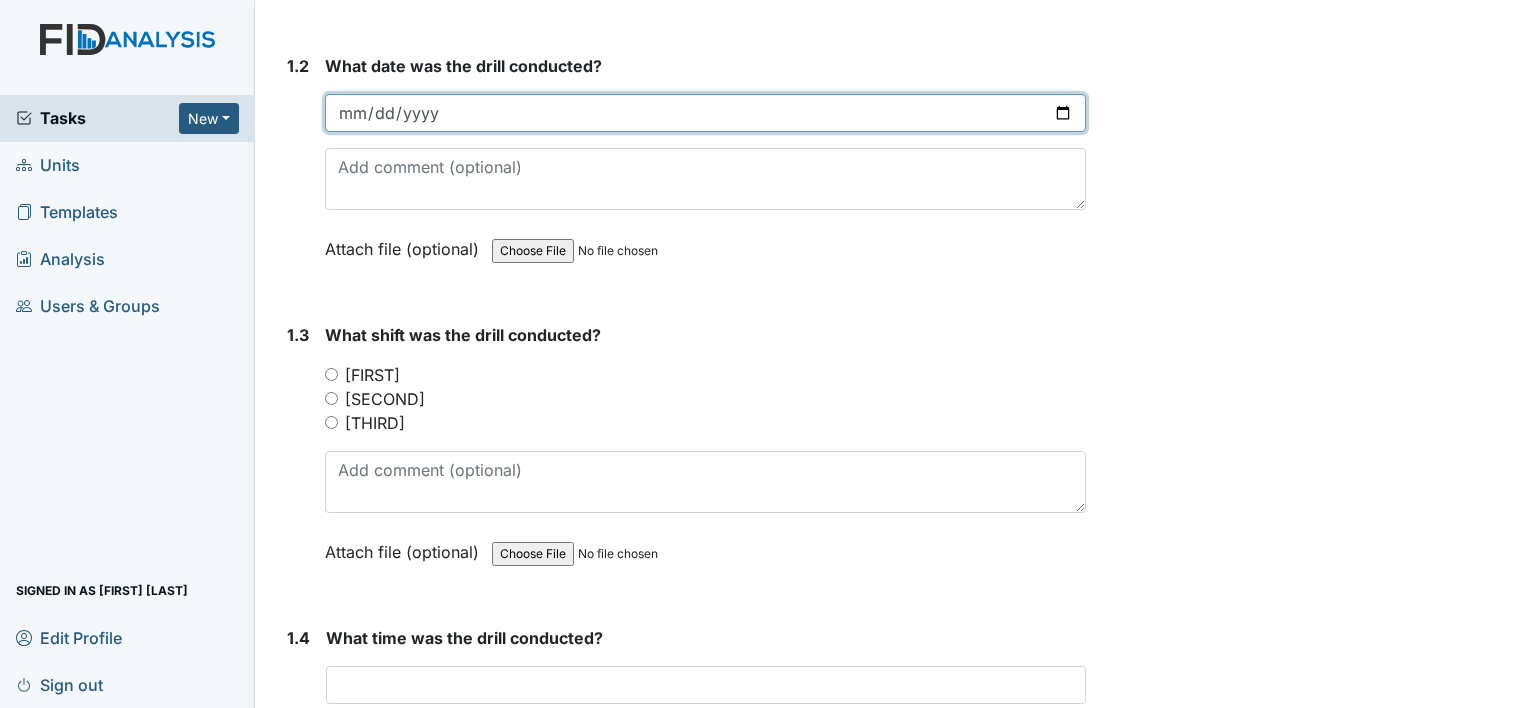 scroll, scrollTop: 794, scrollLeft: 0, axis: vertical 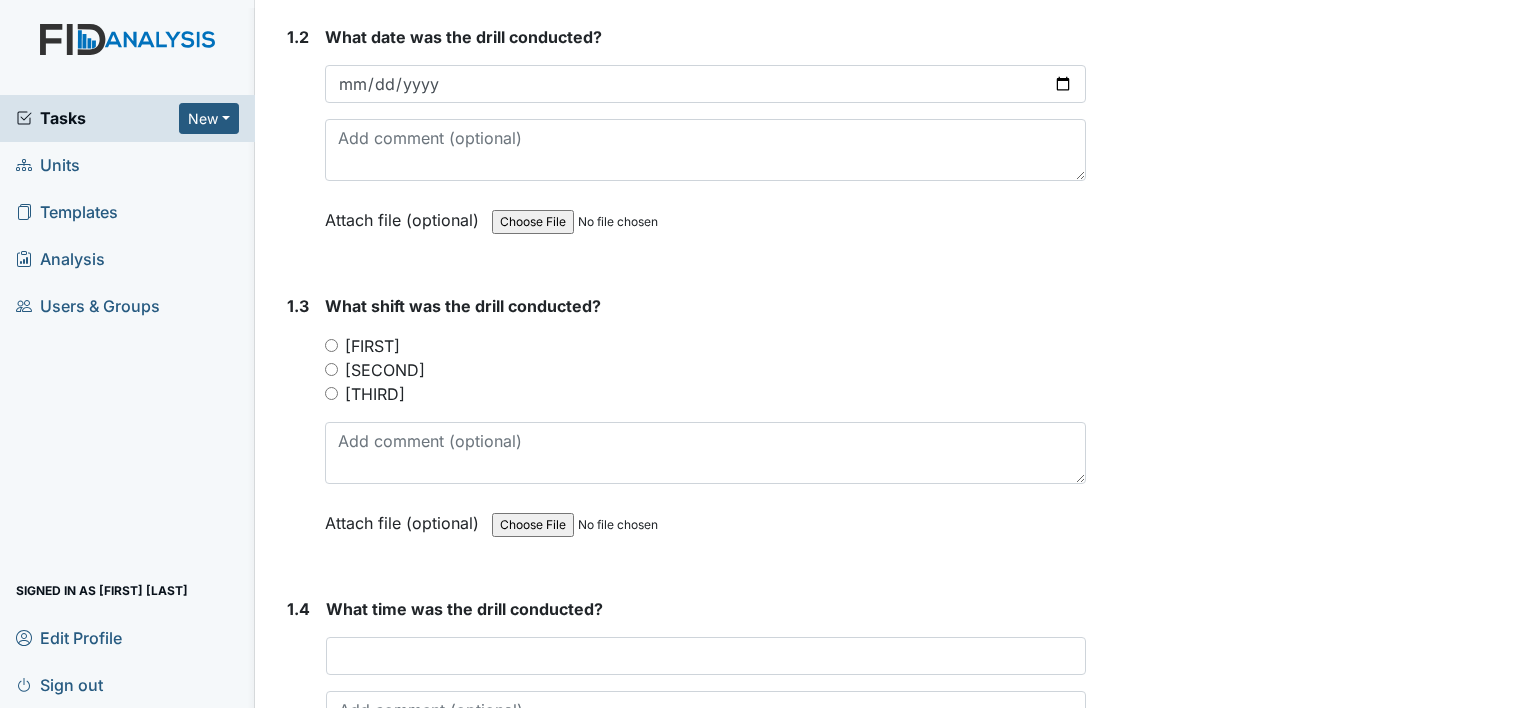 click on "Second" at bounding box center [331, 369] 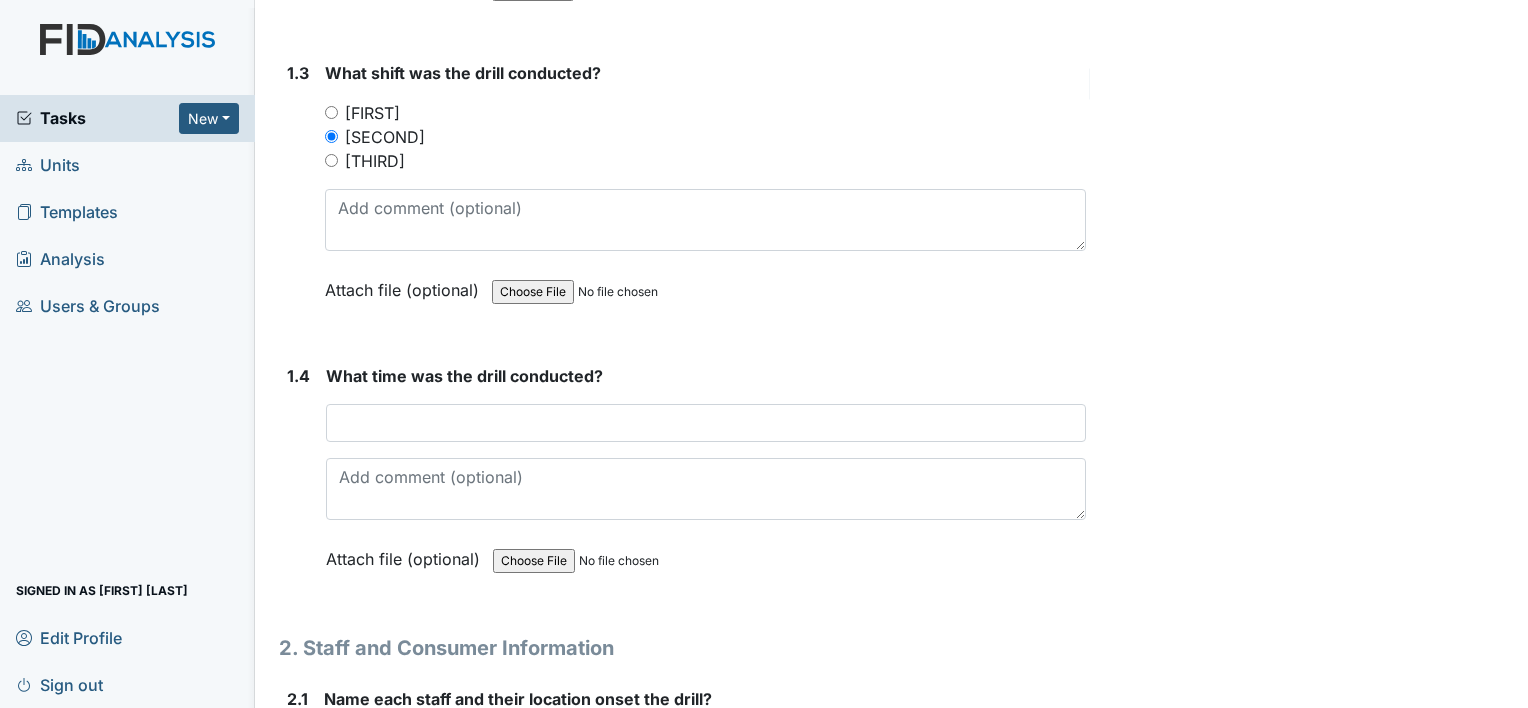 scroll, scrollTop: 1028, scrollLeft: 0, axis: vertical 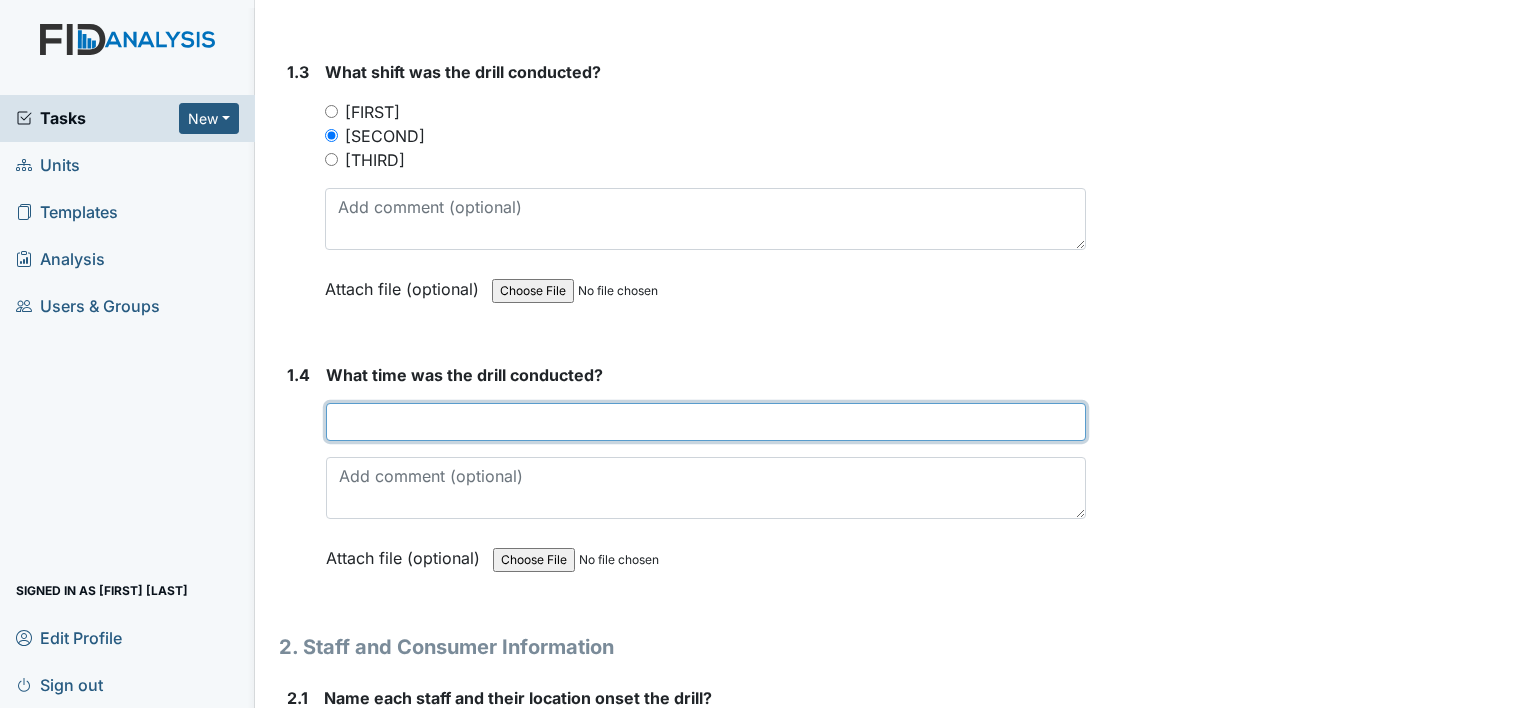 click at bounding box center (706, 422) 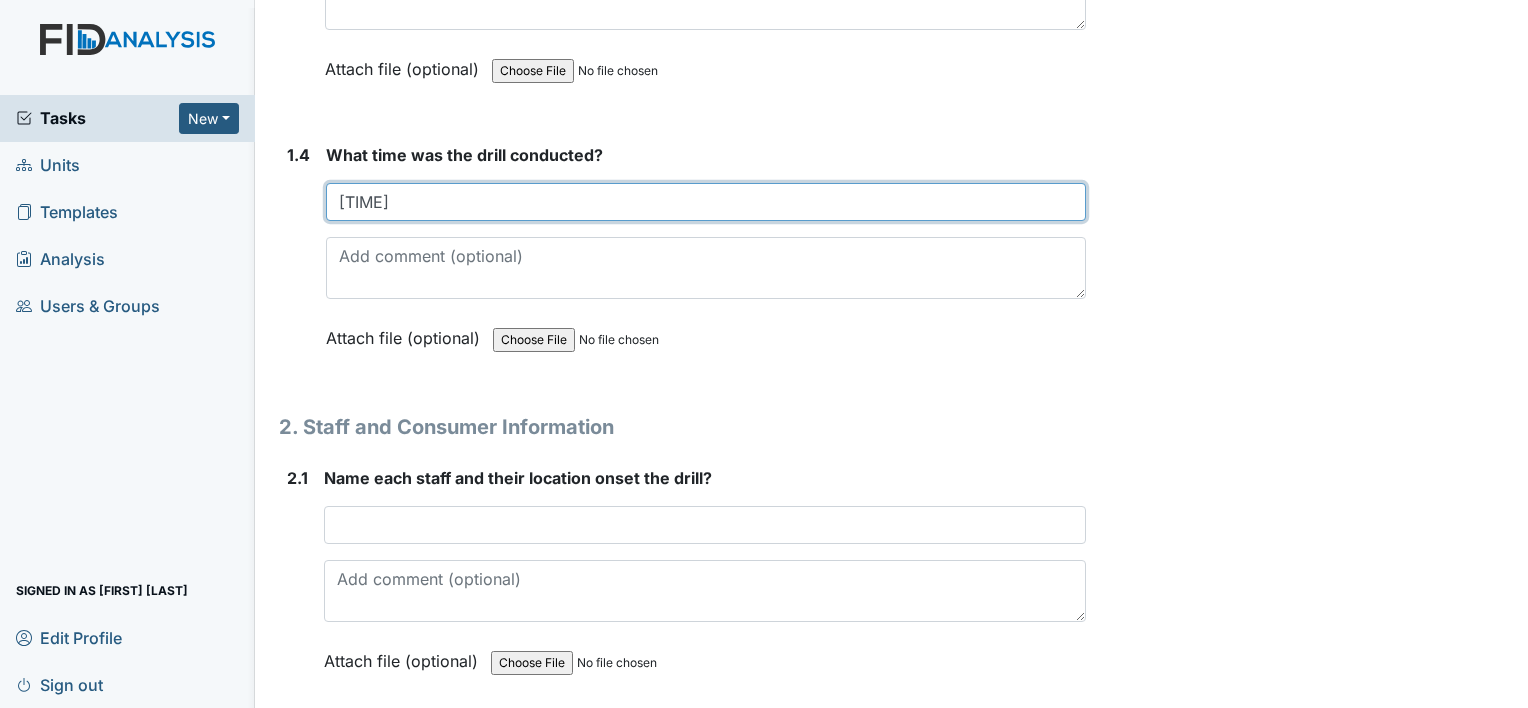 scroll, scrollTop: 1264, scrollLeft: 0, axis: vertical 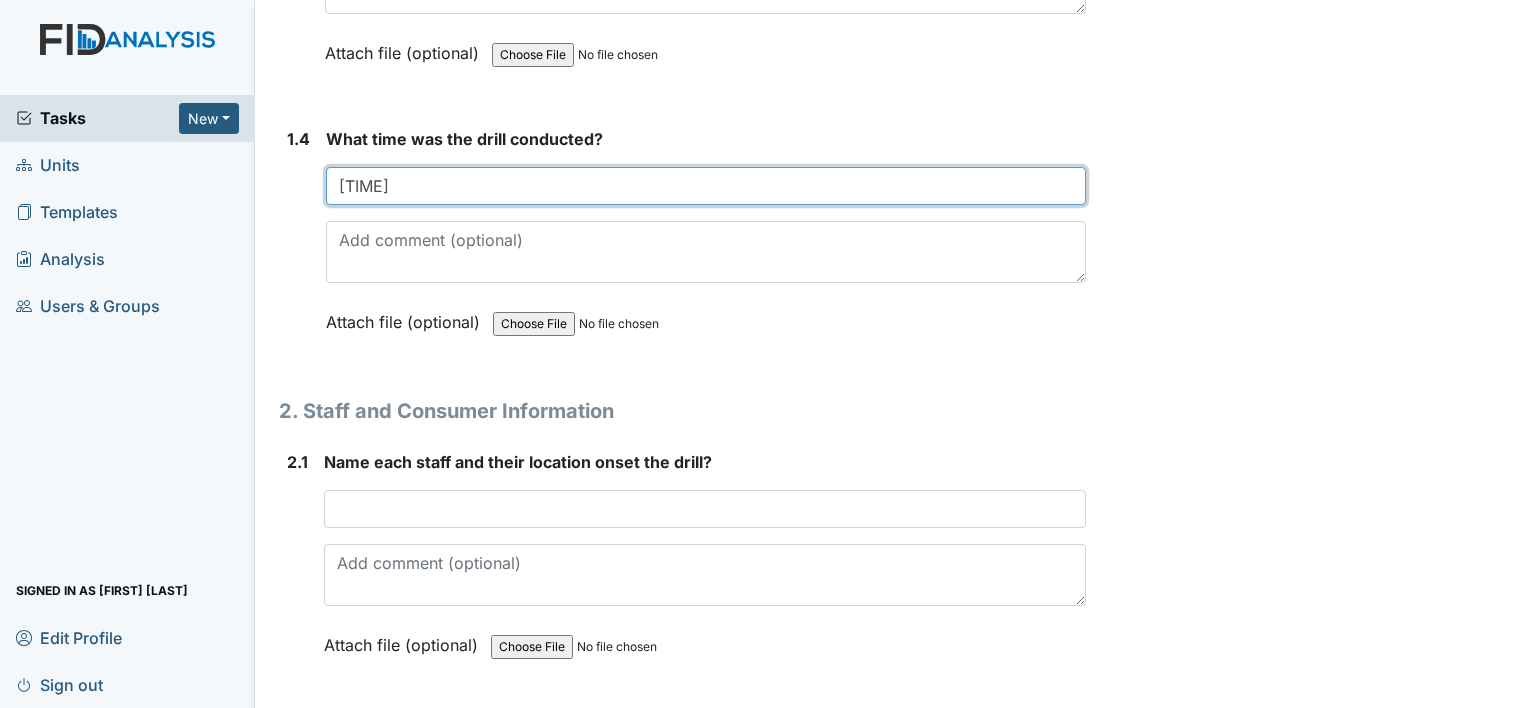 type on "5:15p" 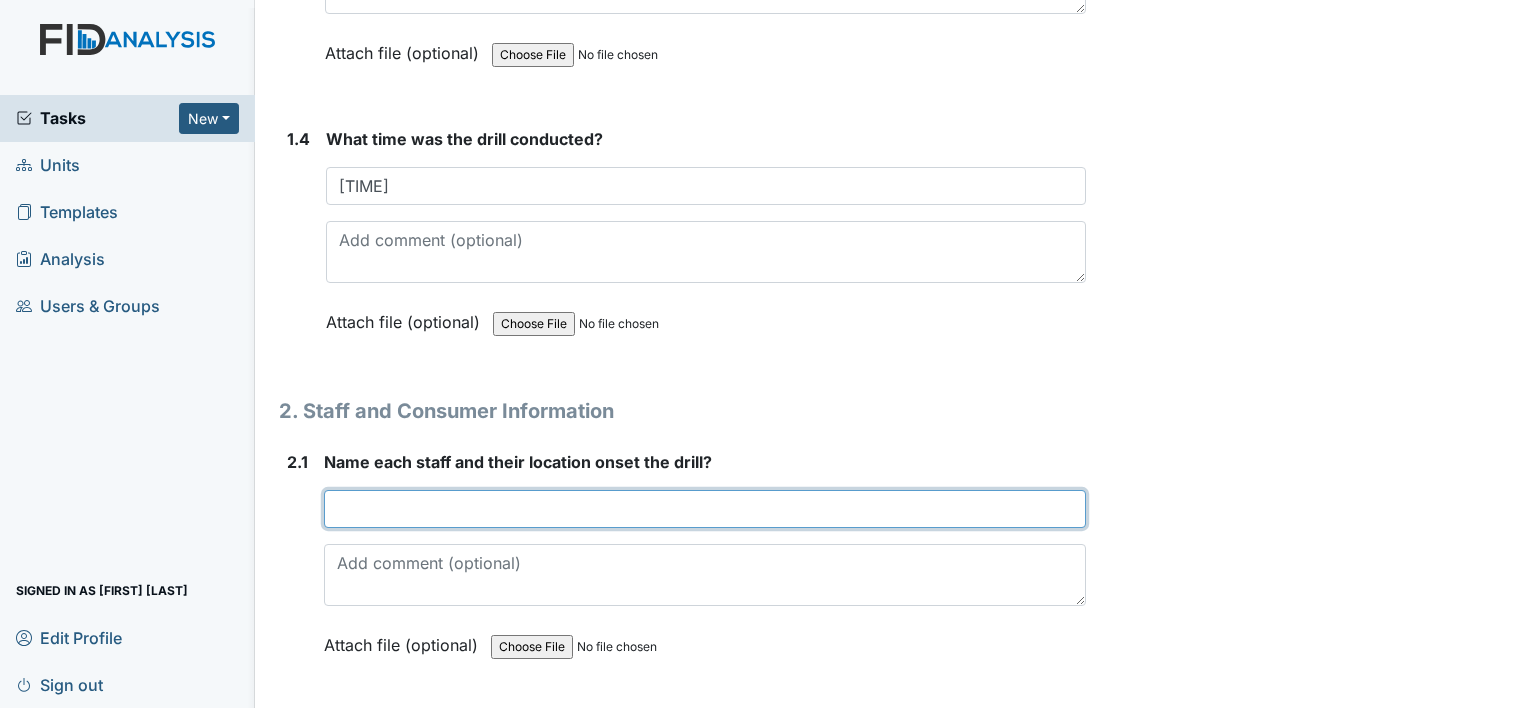 click at bounding box center (705, 509) 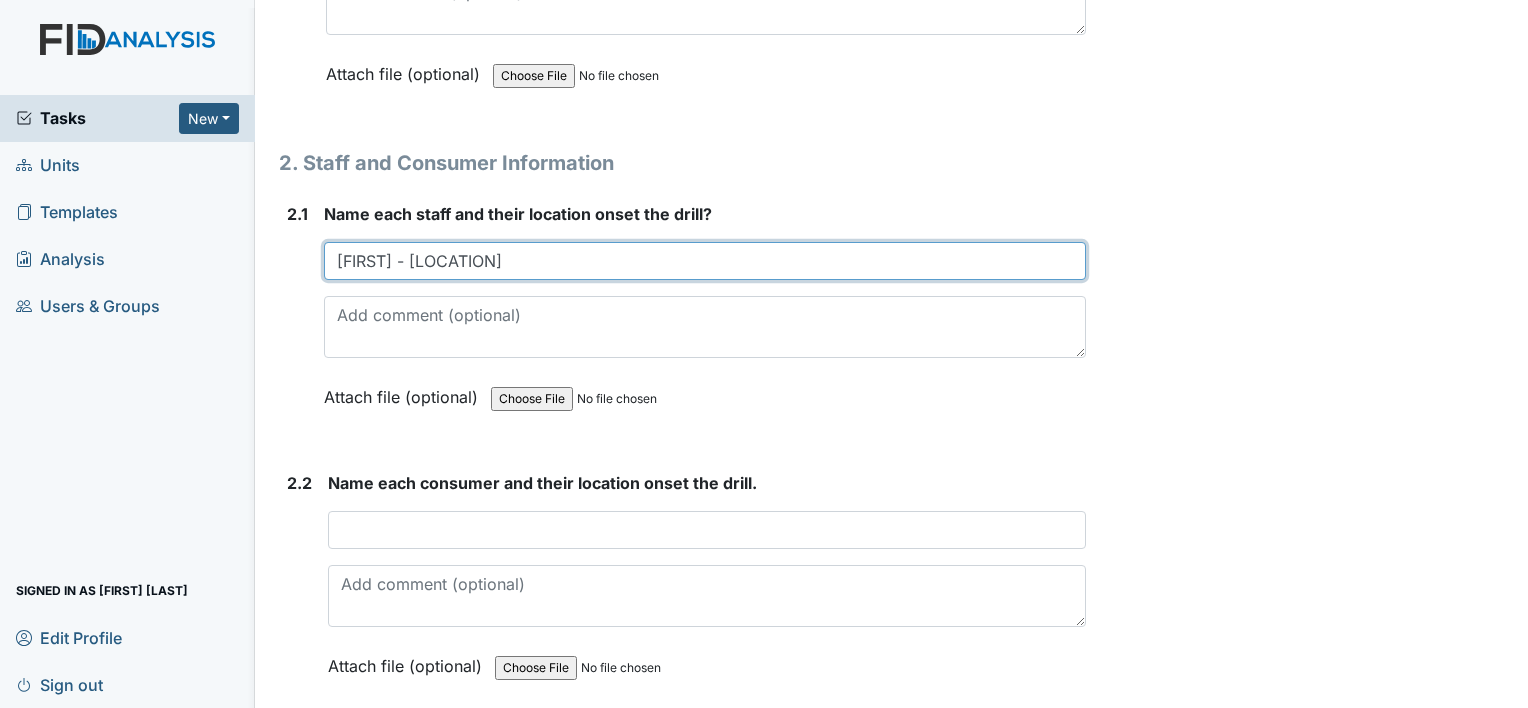 scroll, scrollTop: 1504, scrollLeft: 0, axis: vertical 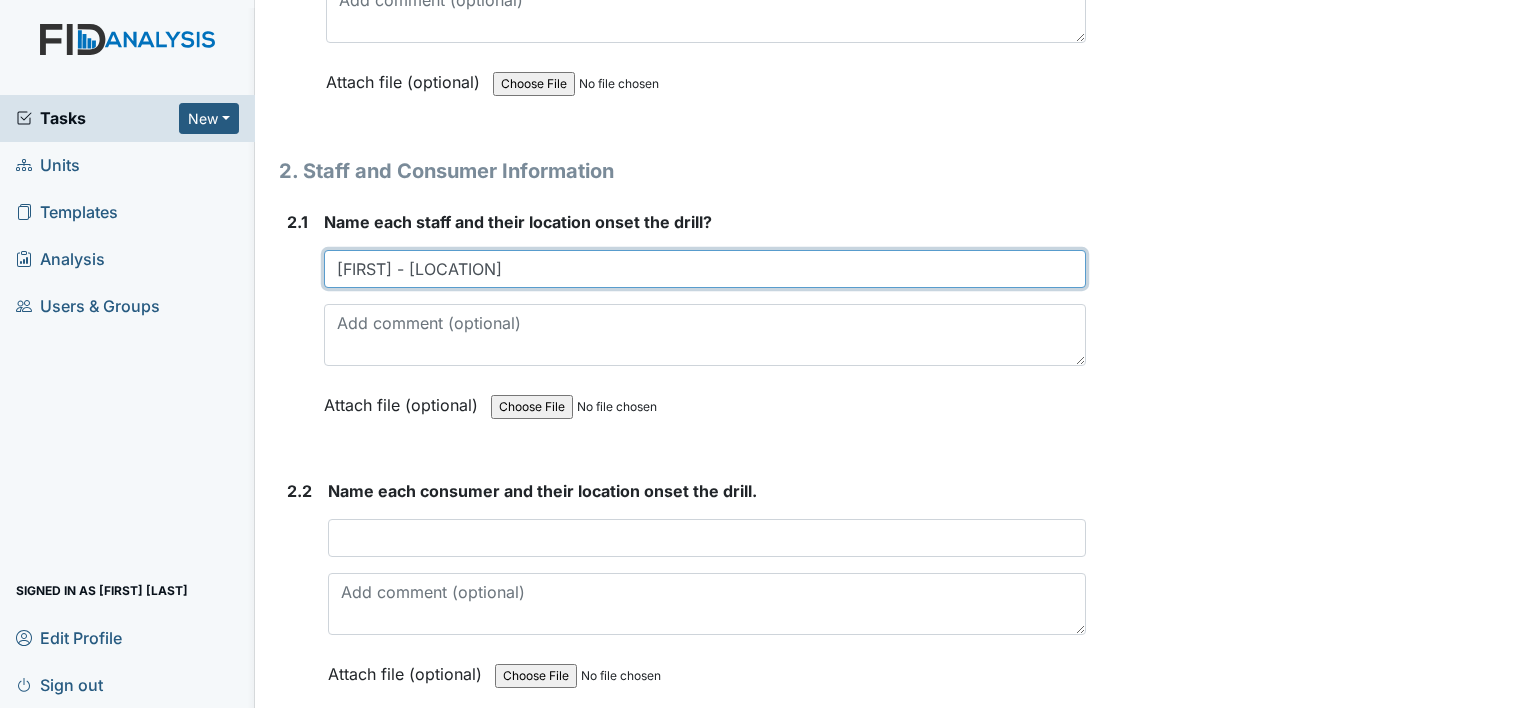 type on "Christine -Office Terra-Kitchen" 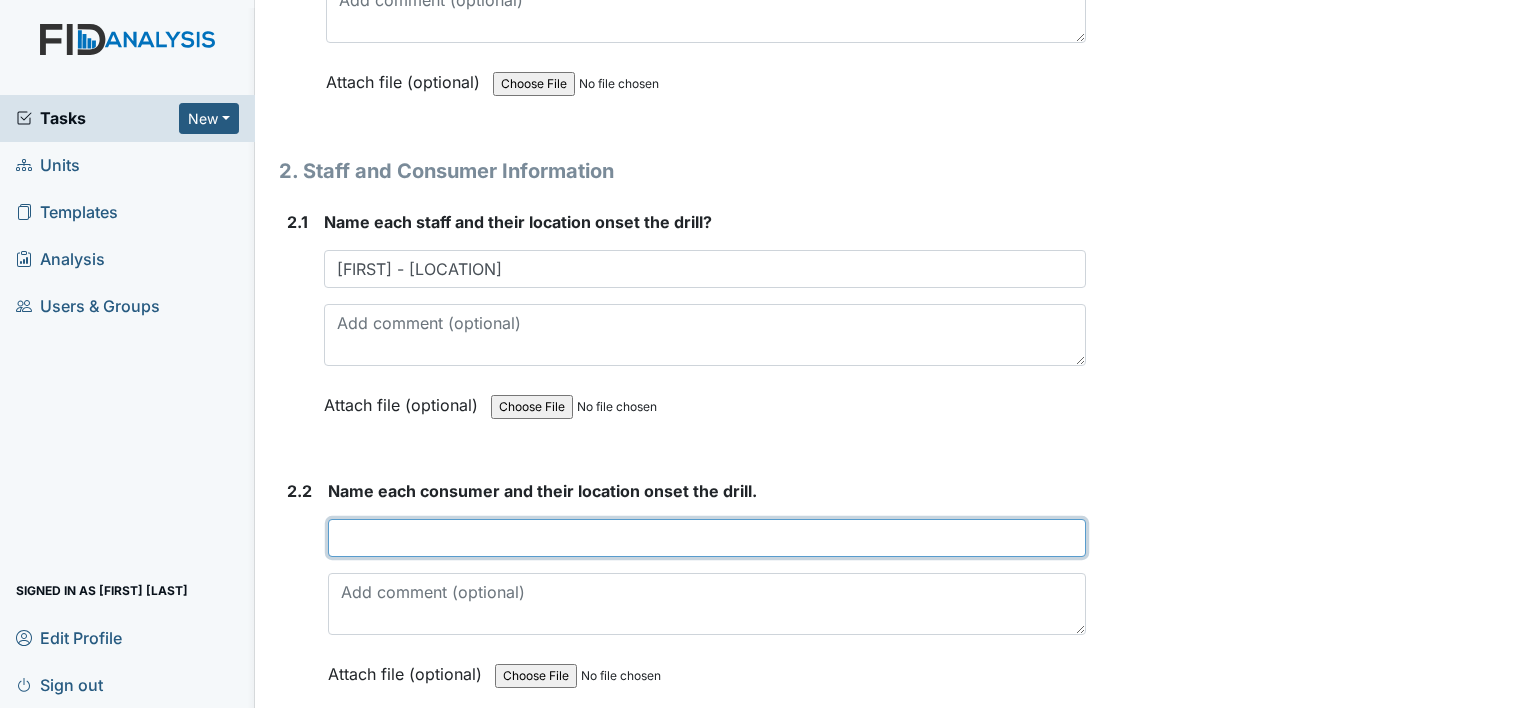 click at bounding box center [707, 538] 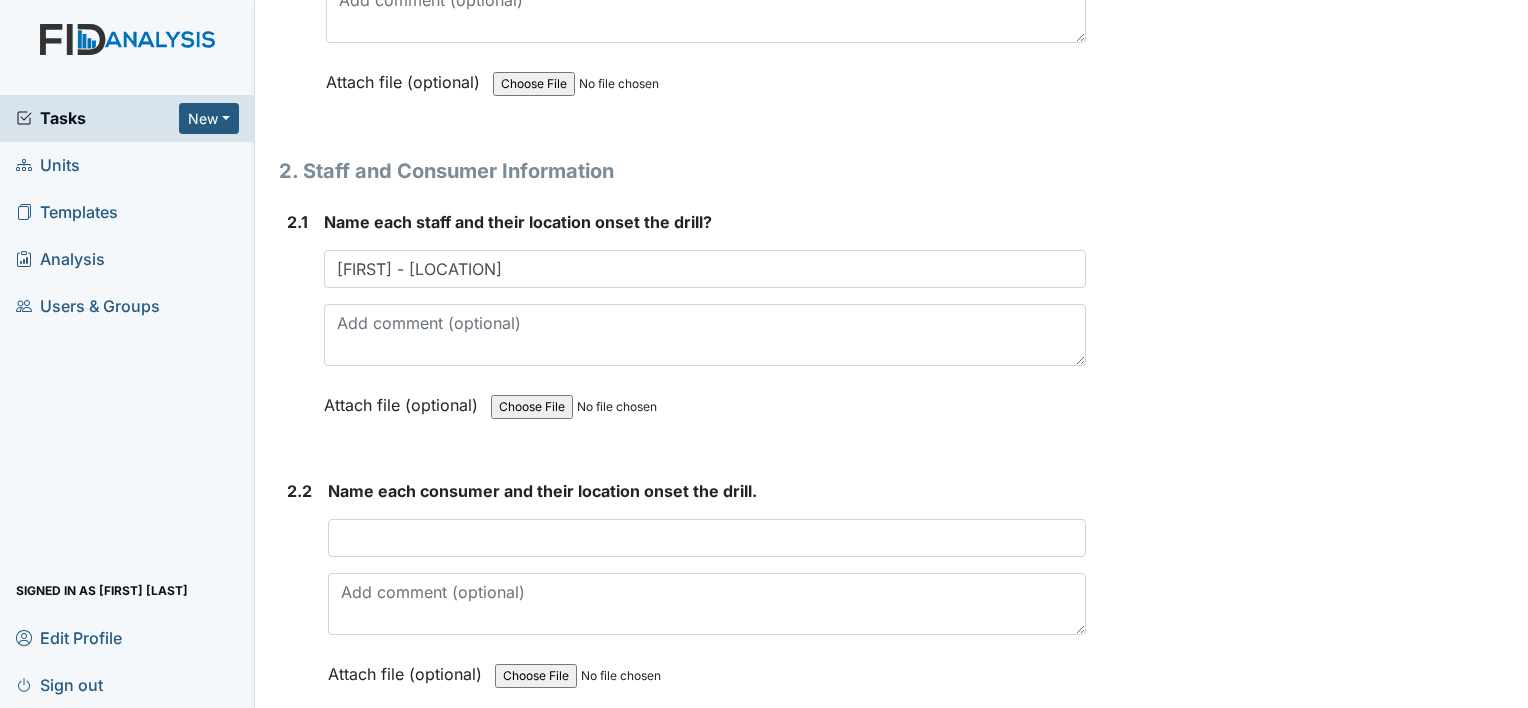 click on "Name each staff and their location onset the drill?
Christine -Office Terra-Kitchen
This field is required.
Attach file (optional)
You can upload .pdf, .txt, .jpg, .jpeg, .png, .csv, .xls, or .doc files under 100MB." at bounding box center [705, 328] 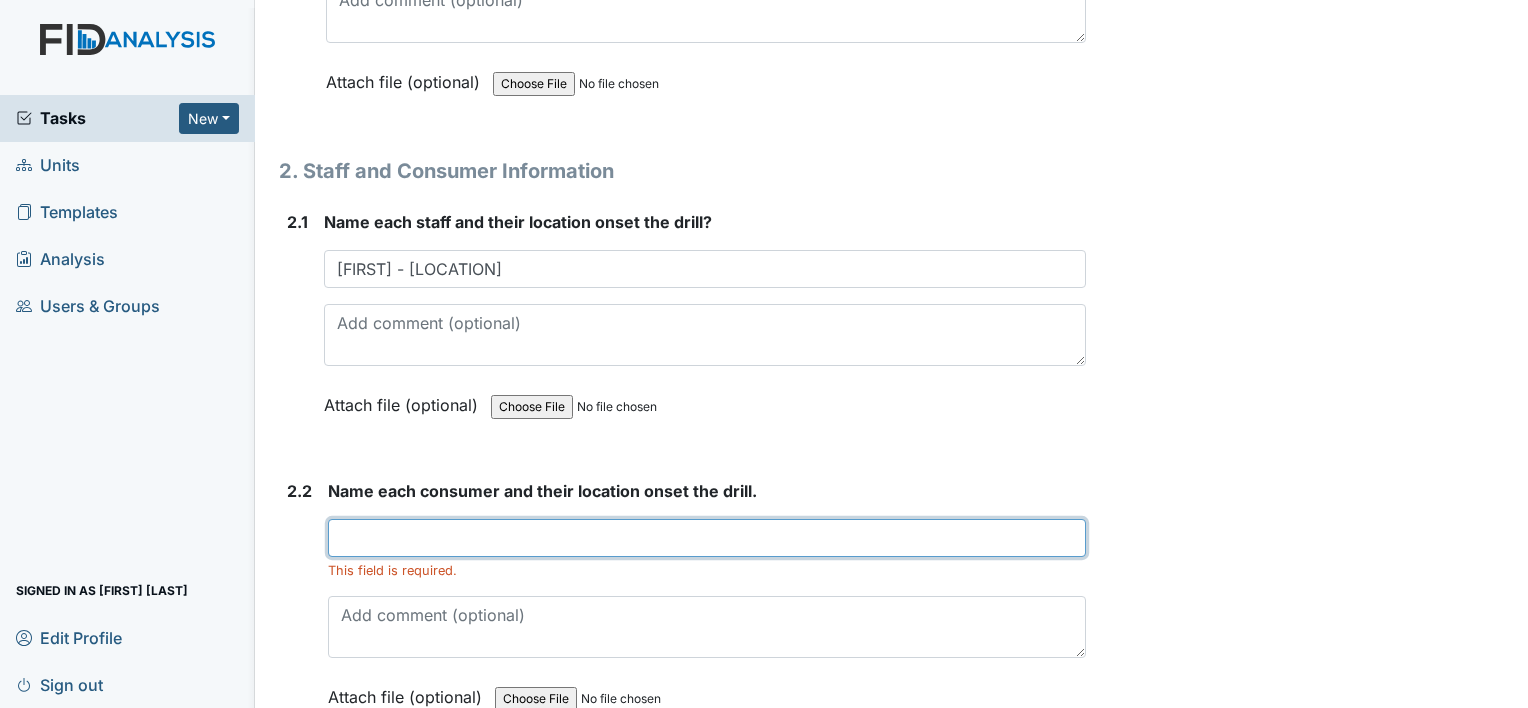 click at bounding box center [707, 538] 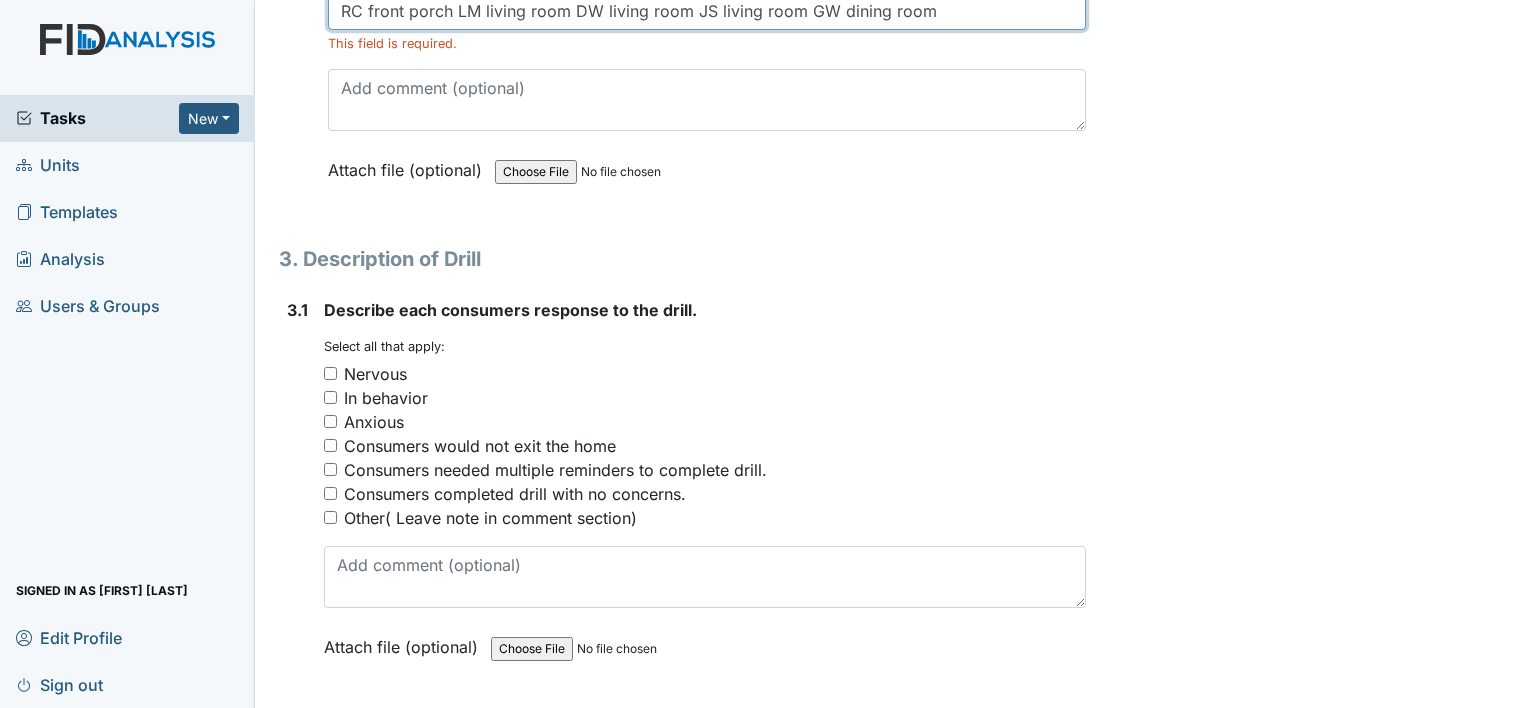 scroll, scrollTop: 2033, scrollLeft: 0, axis: vertical 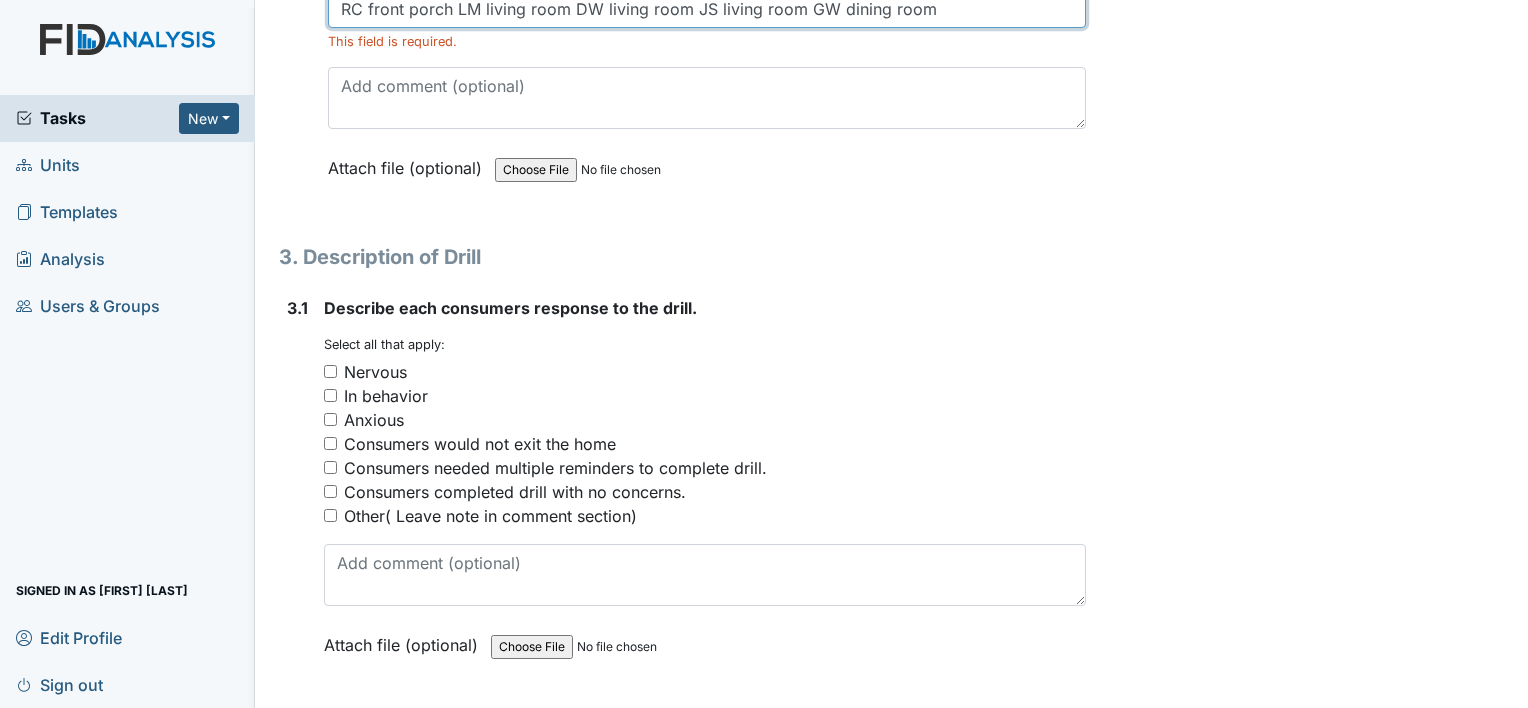 type on "RC front porch LM living room DW living room JS living room GW dining room" 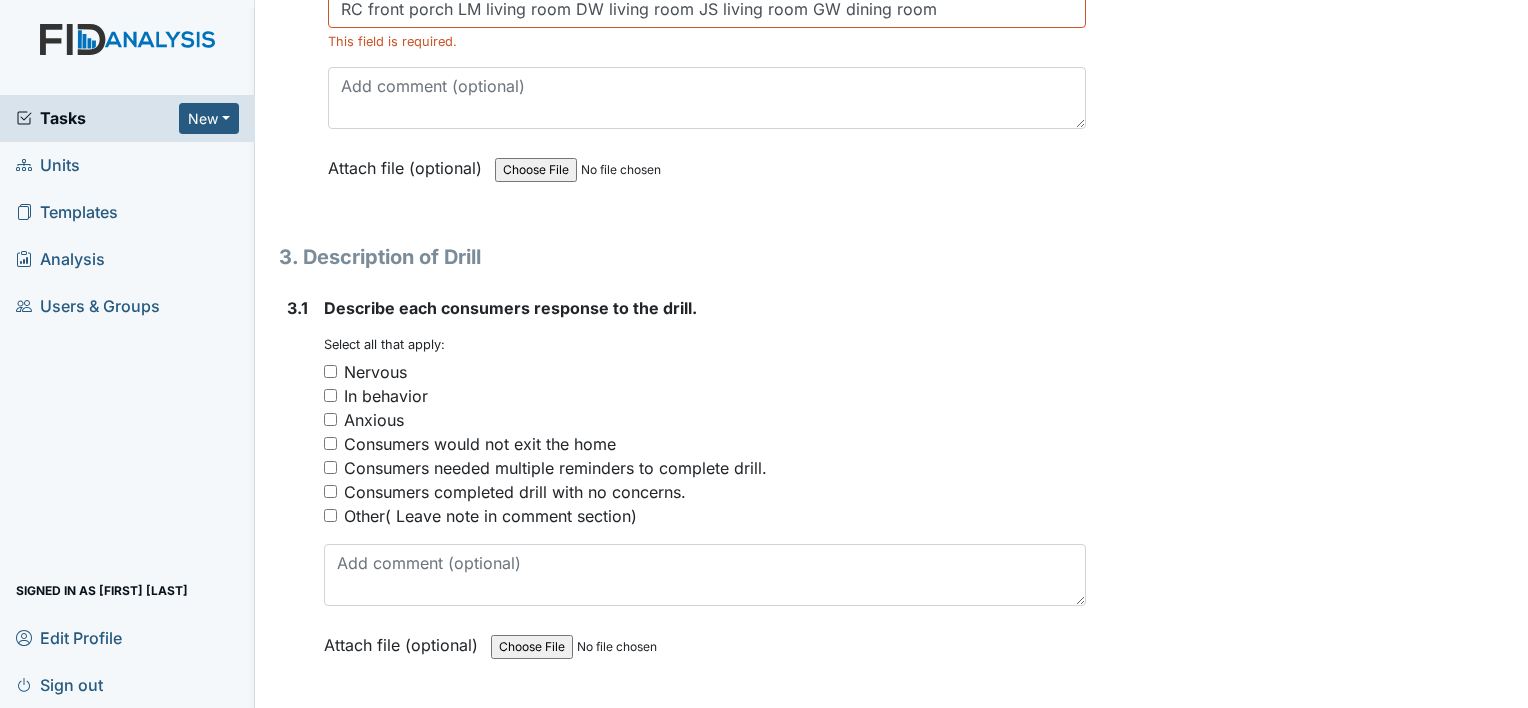 click on "Consumers completed drill with no concerns." at bounding box center (330, 491) 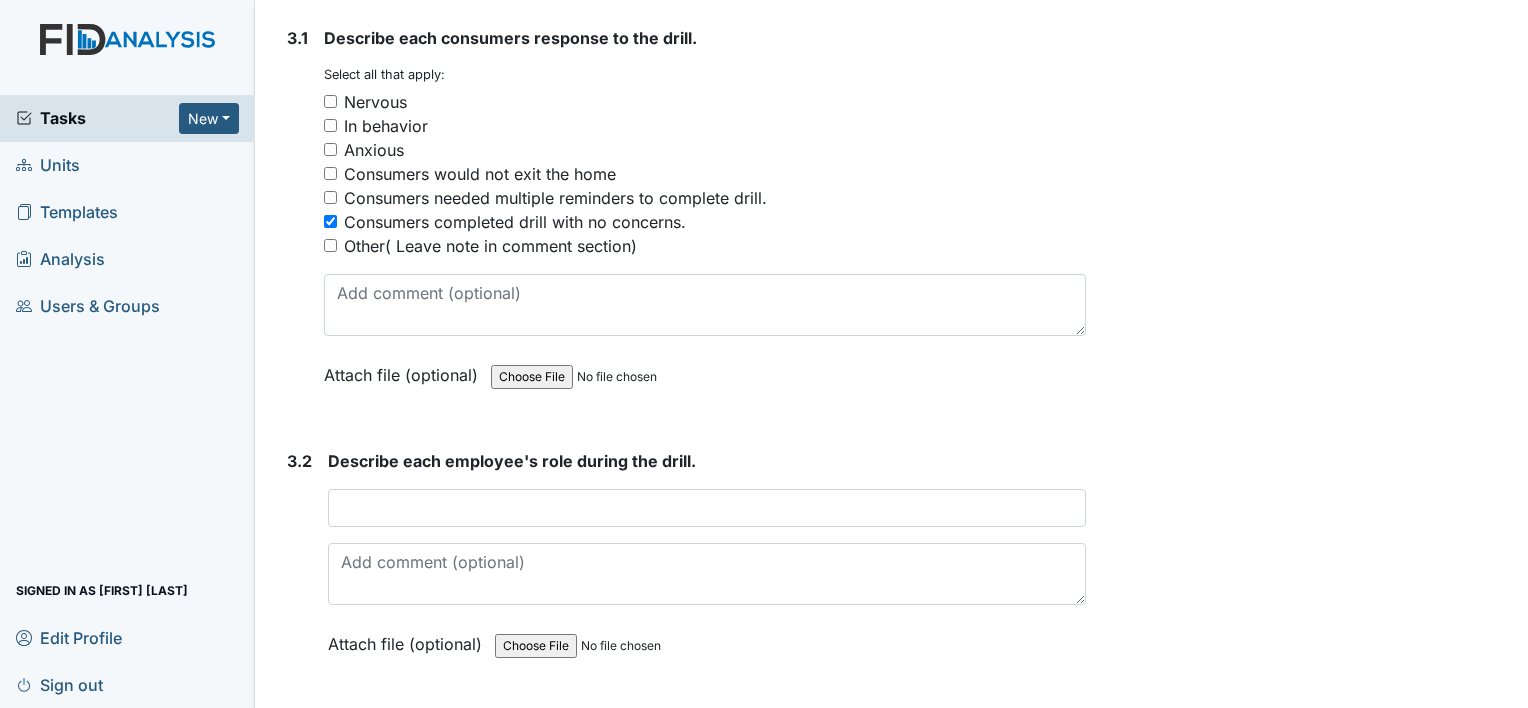 scroll, scrollTop: 2340, scrollLeft: 0, axis: vertical 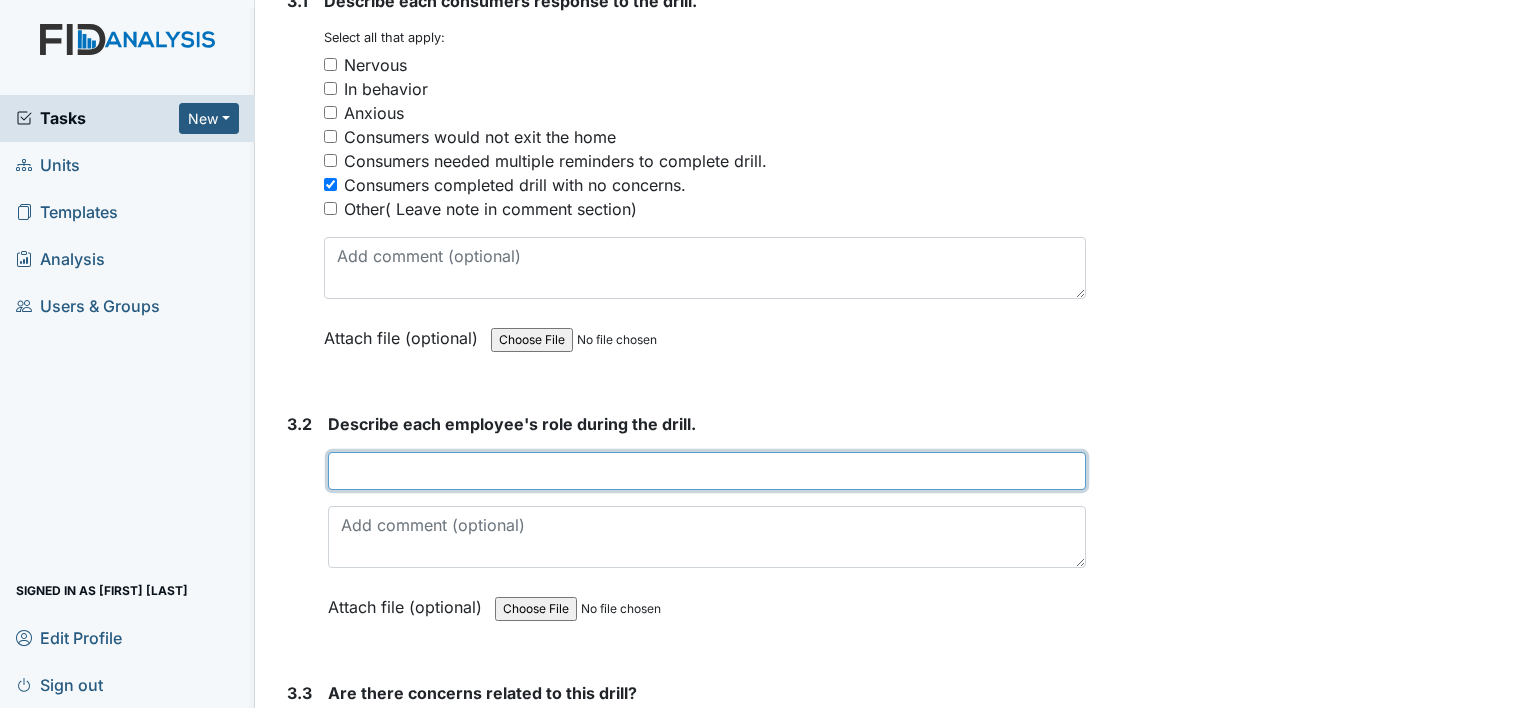 click at bounding box center (707, 471) 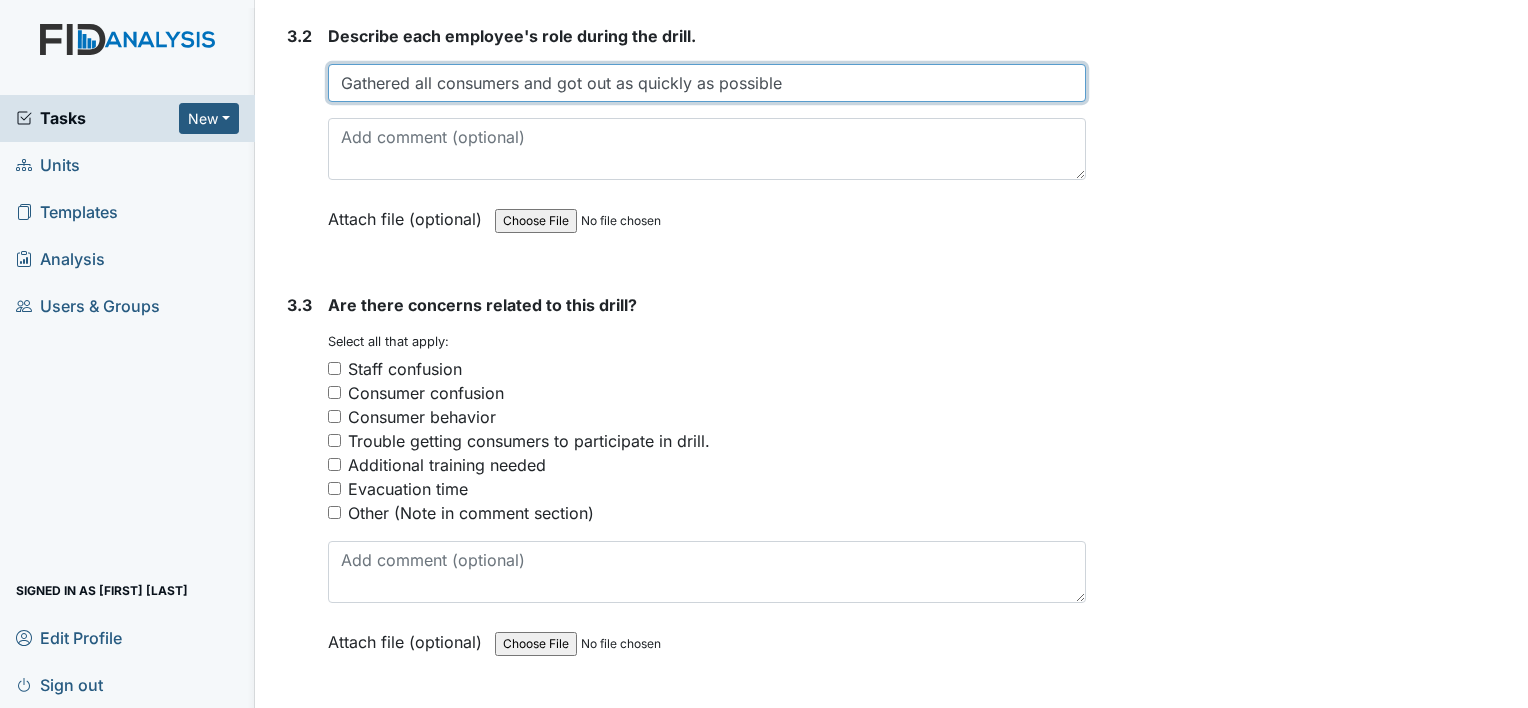 scroll, scrollTop: 2737, scrollLeft: 0, axis: vertical 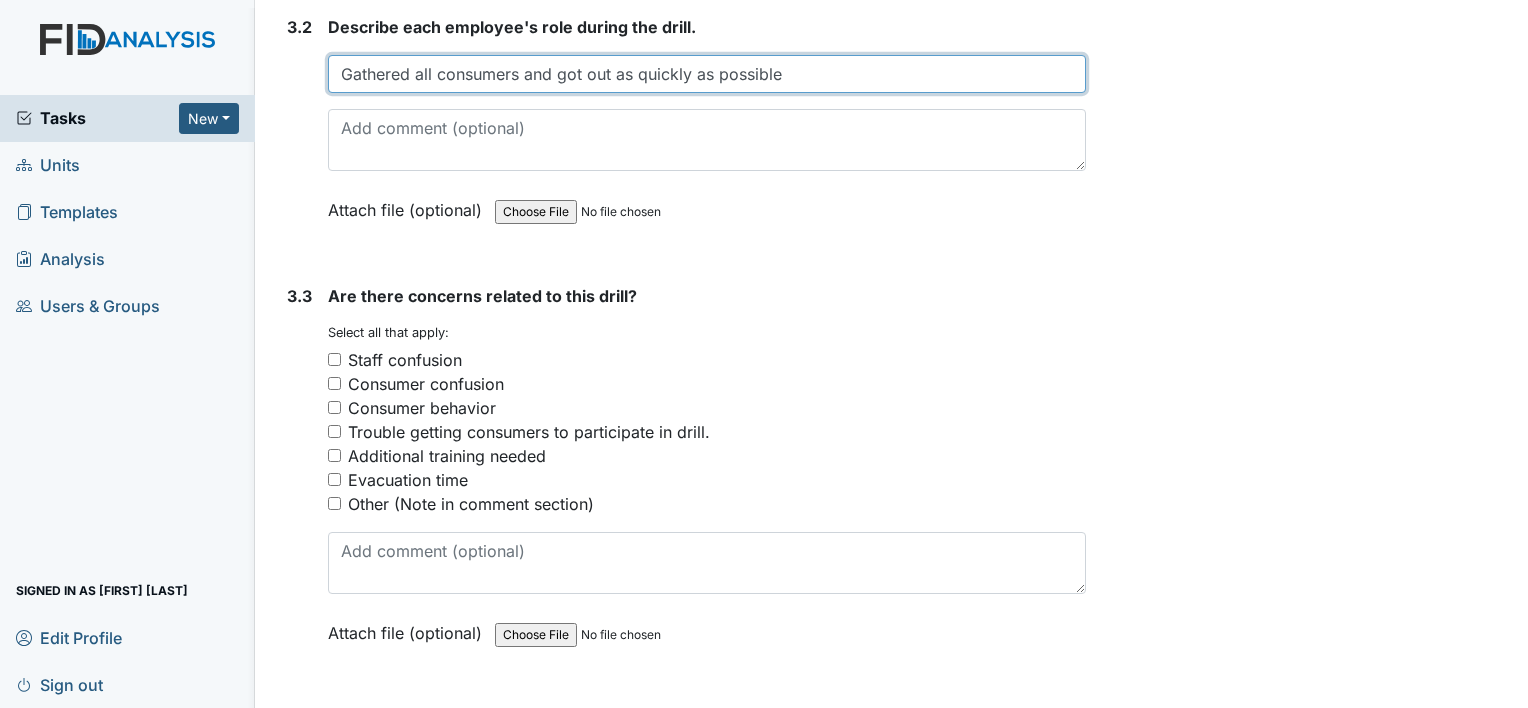 type on "Gathered all consumers and got out as quickly as possible" 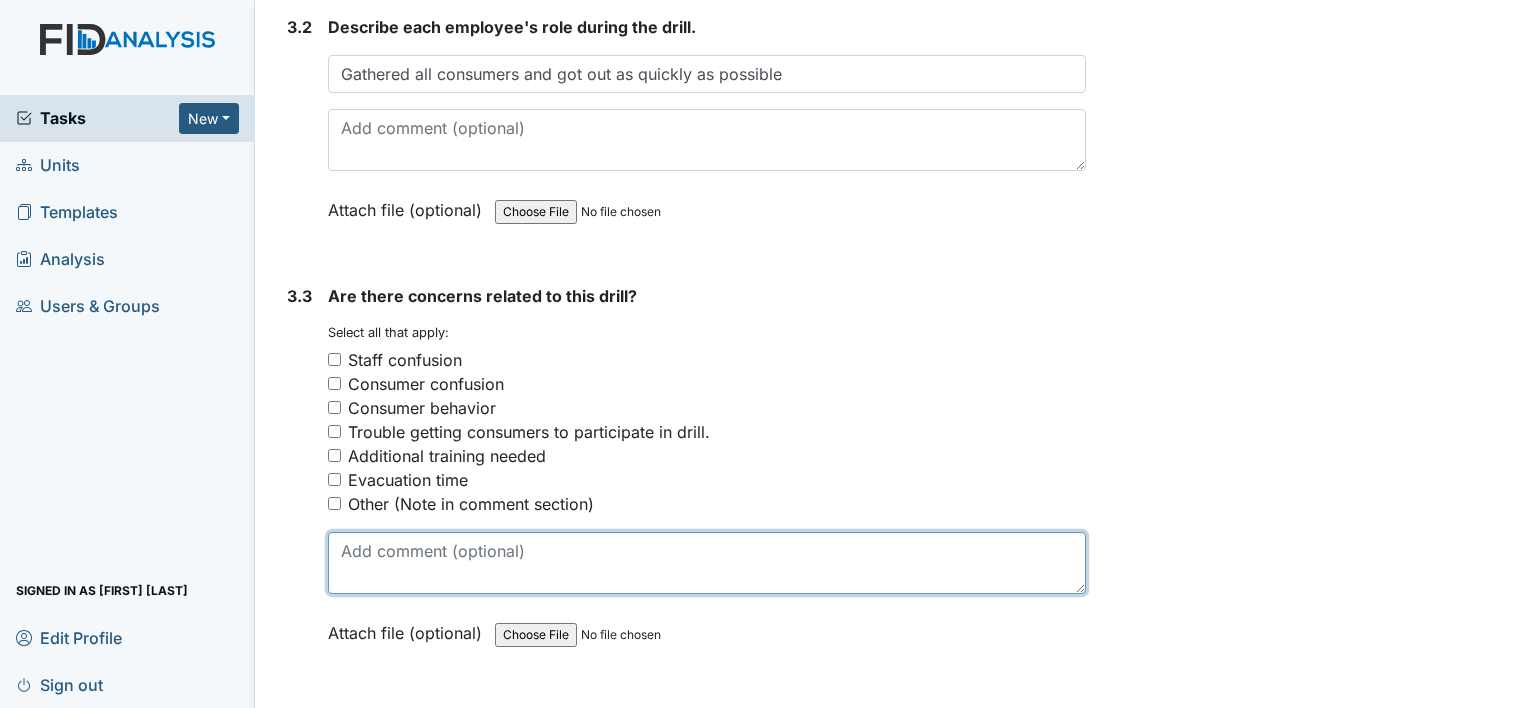 click at bounding box center (707, 563) 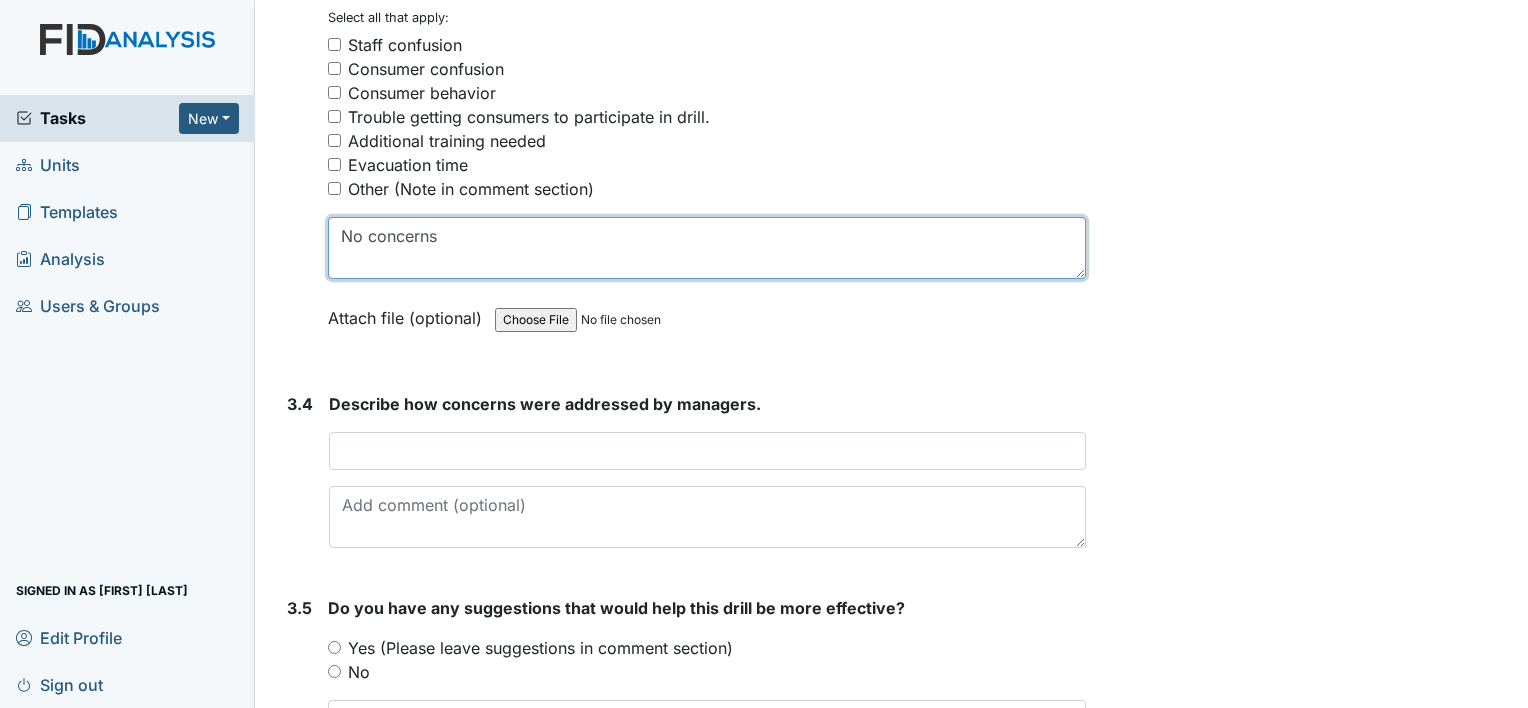 scroll, scrollTop: 3087, scrollLeft: 0, axis: vertical 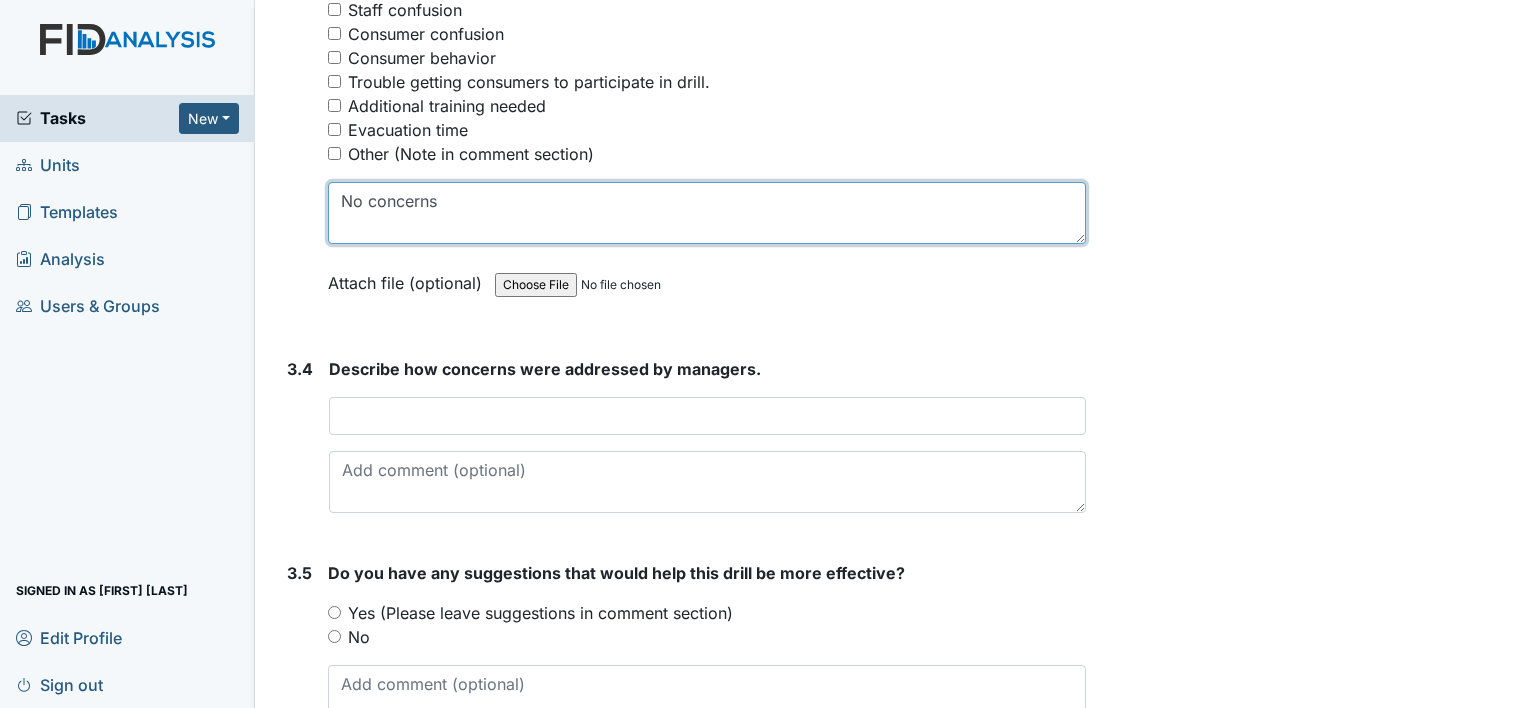 type on "No concerns" 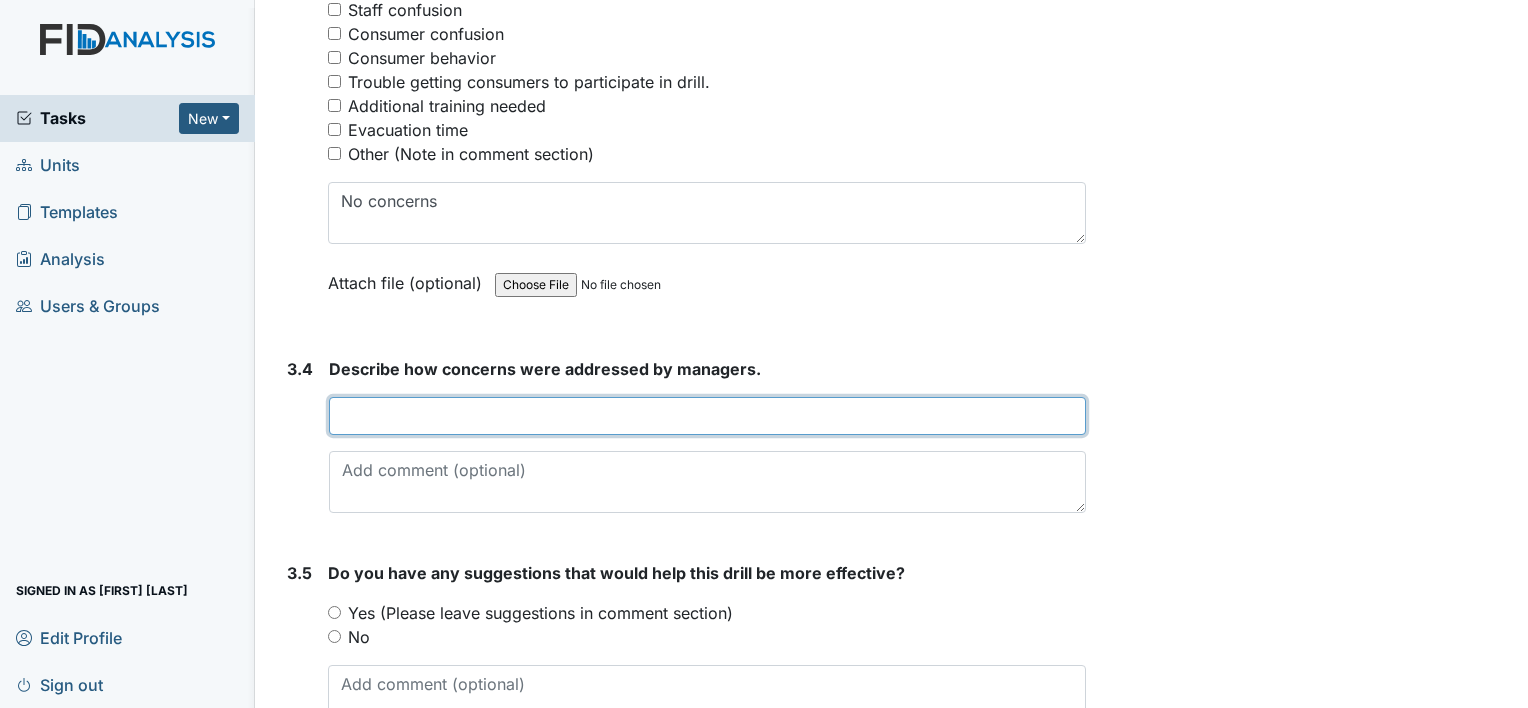 click at bounding box center (707, 416) 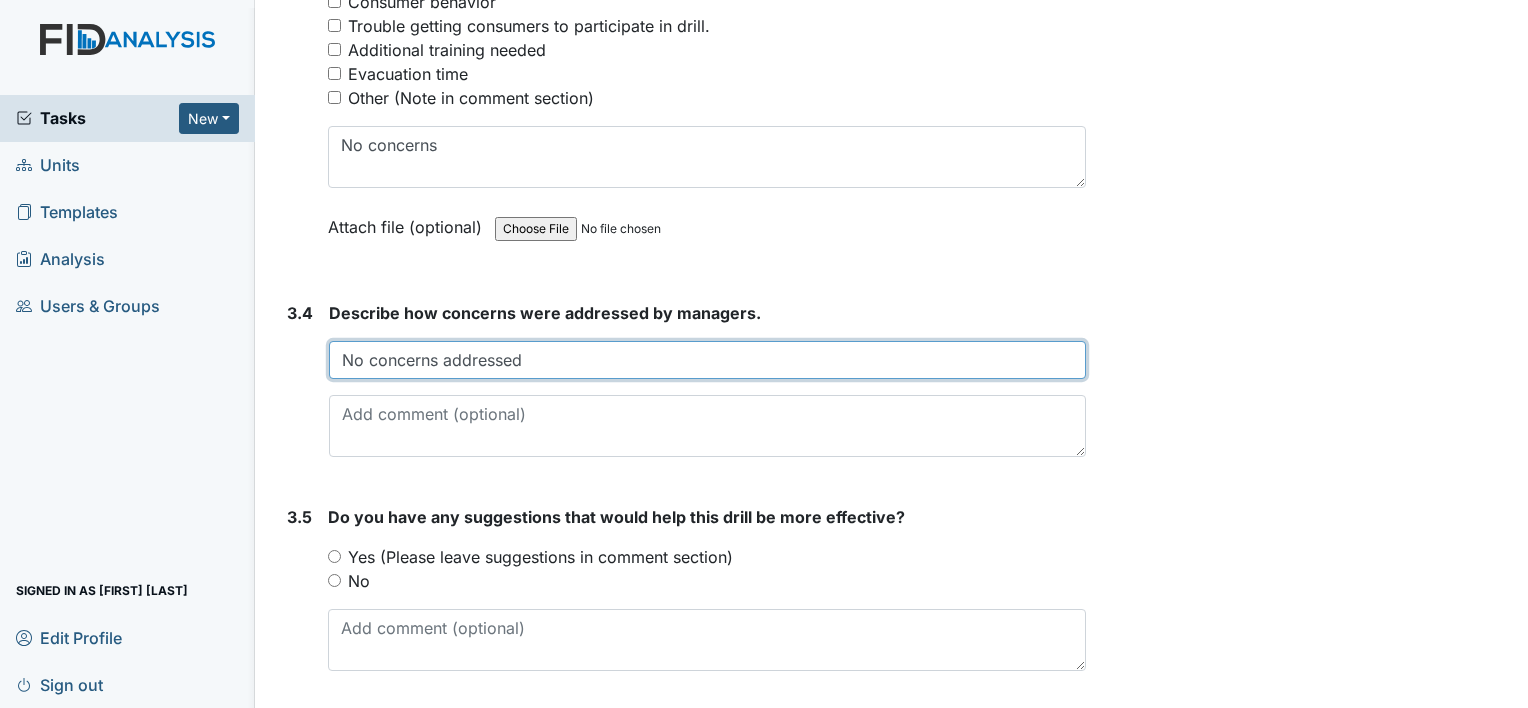 scroll, scrollTop: 3197, scrollLeft: 0, axis: vertical 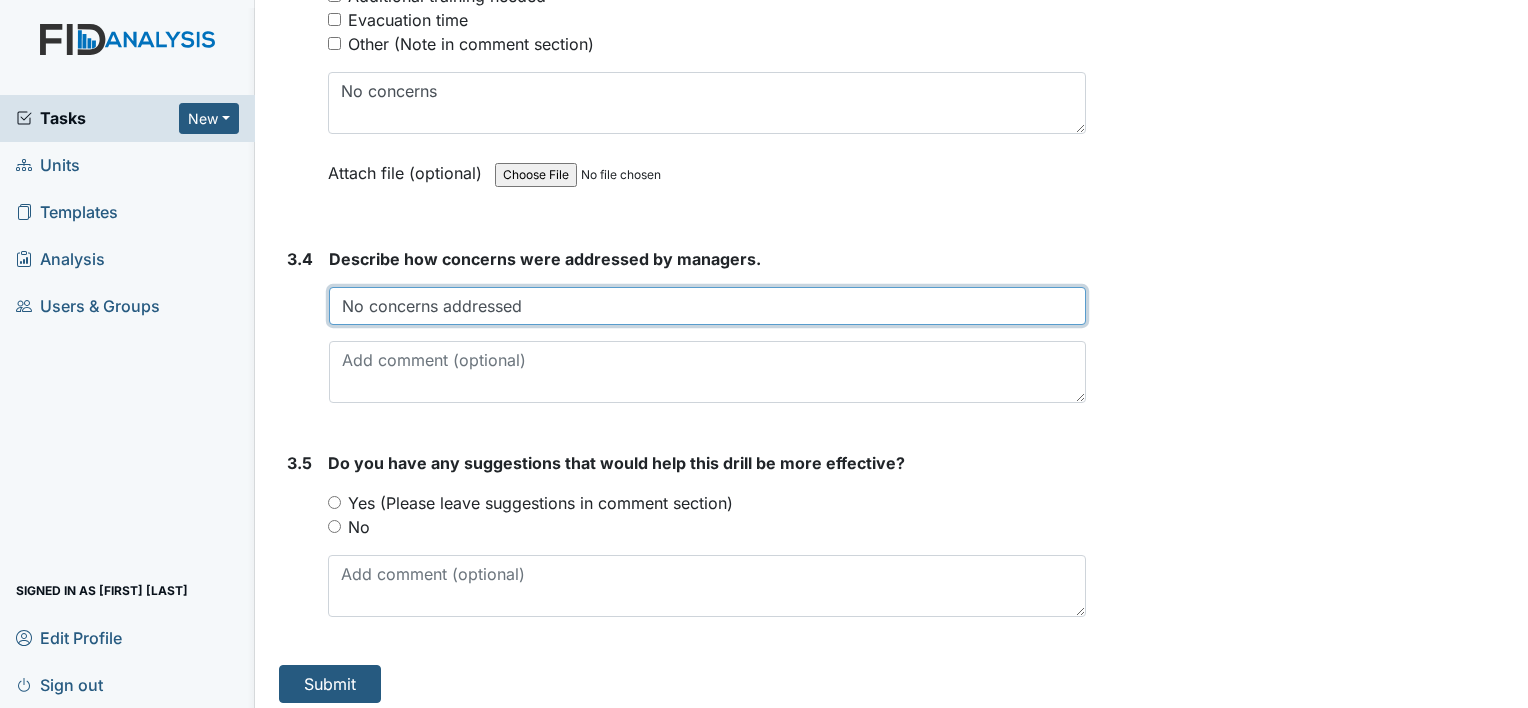 type on "No concerns addressed" 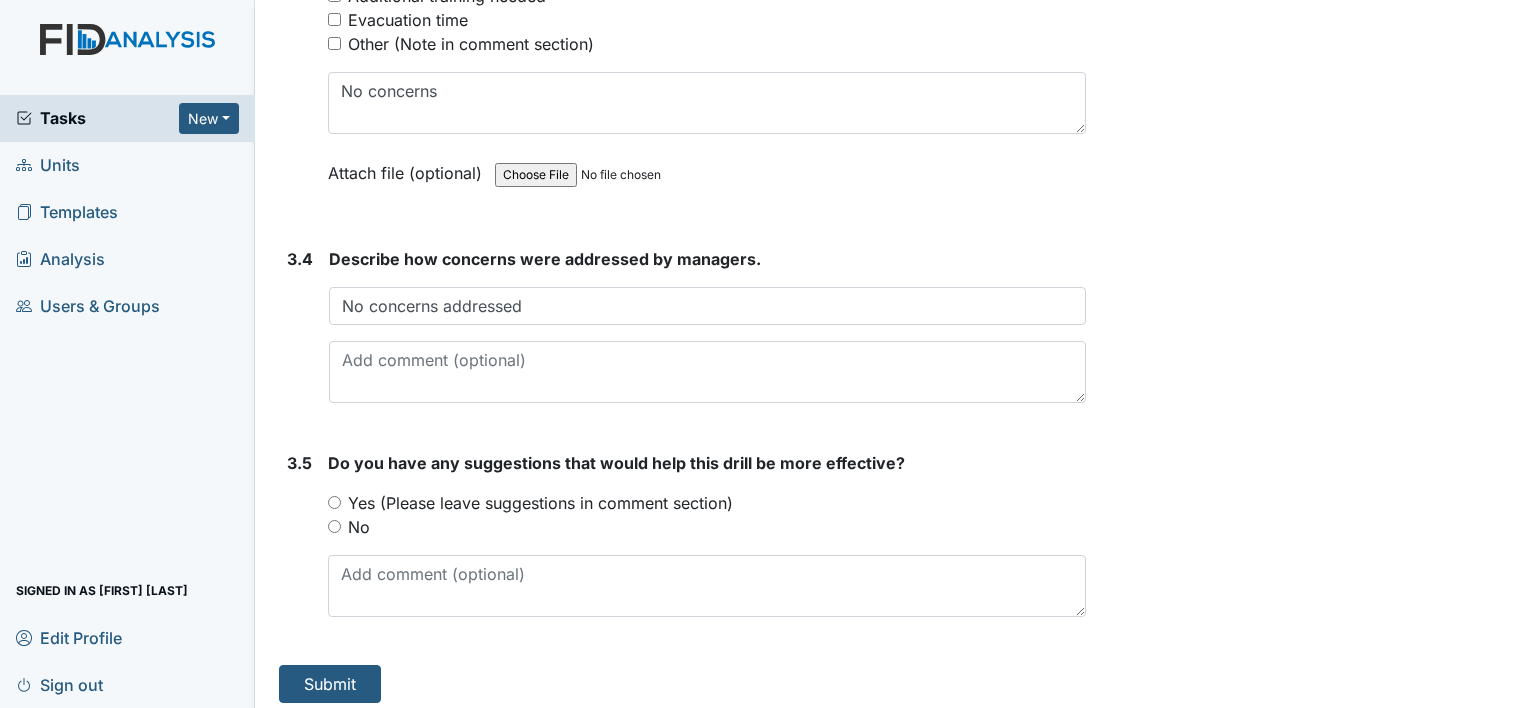 click on "No" at bounding box center (334, 526) 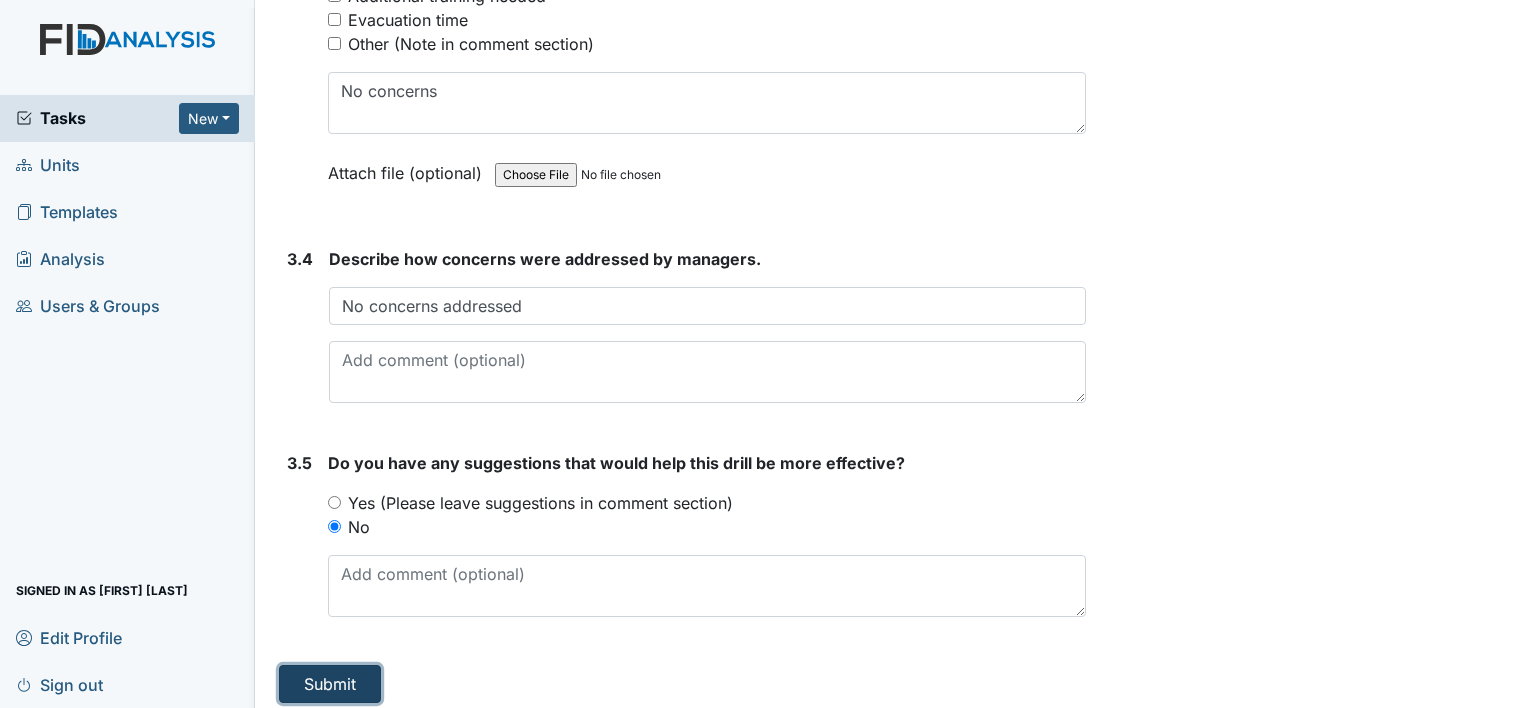 click on "Submit" at bounding box center (330, 684) 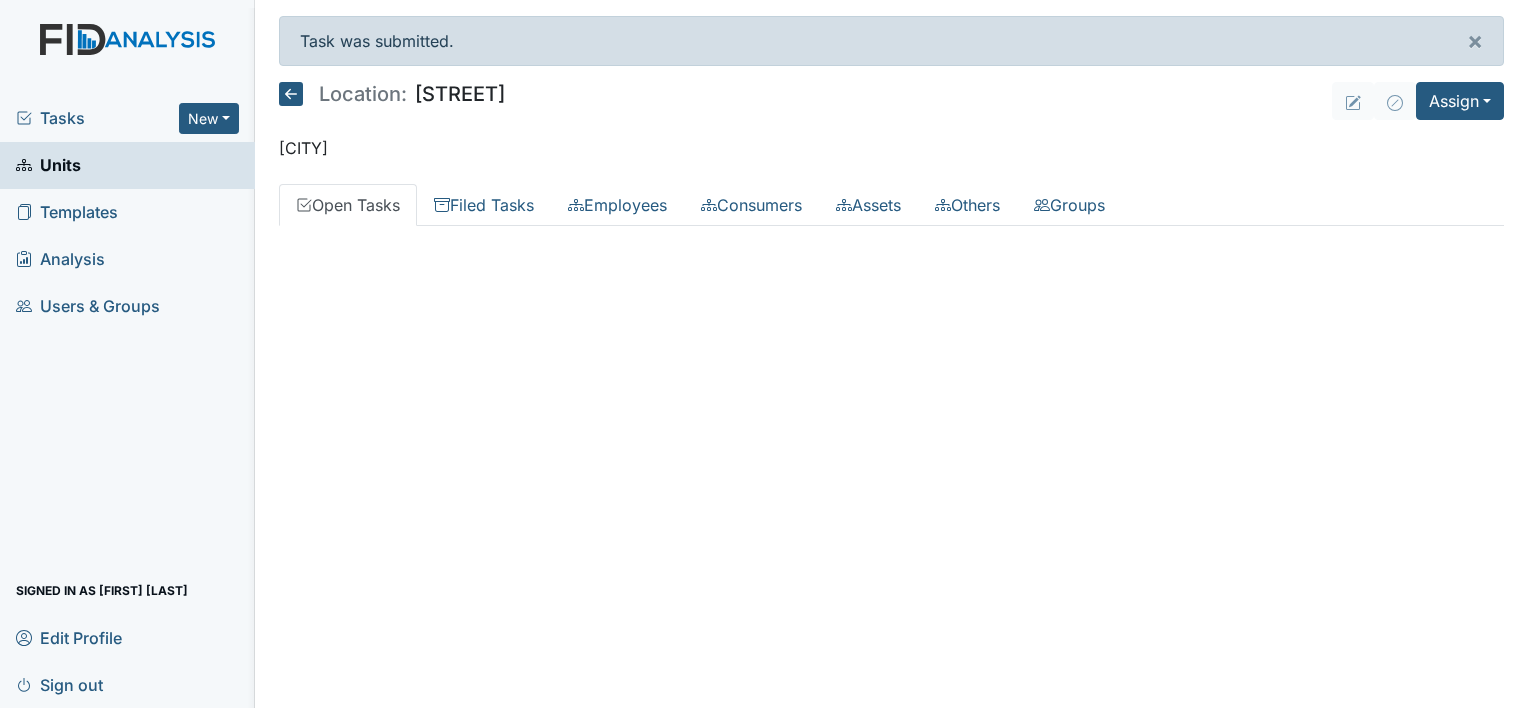 scroll, scrollTop: 0, scrollLeft: 0, axis: both 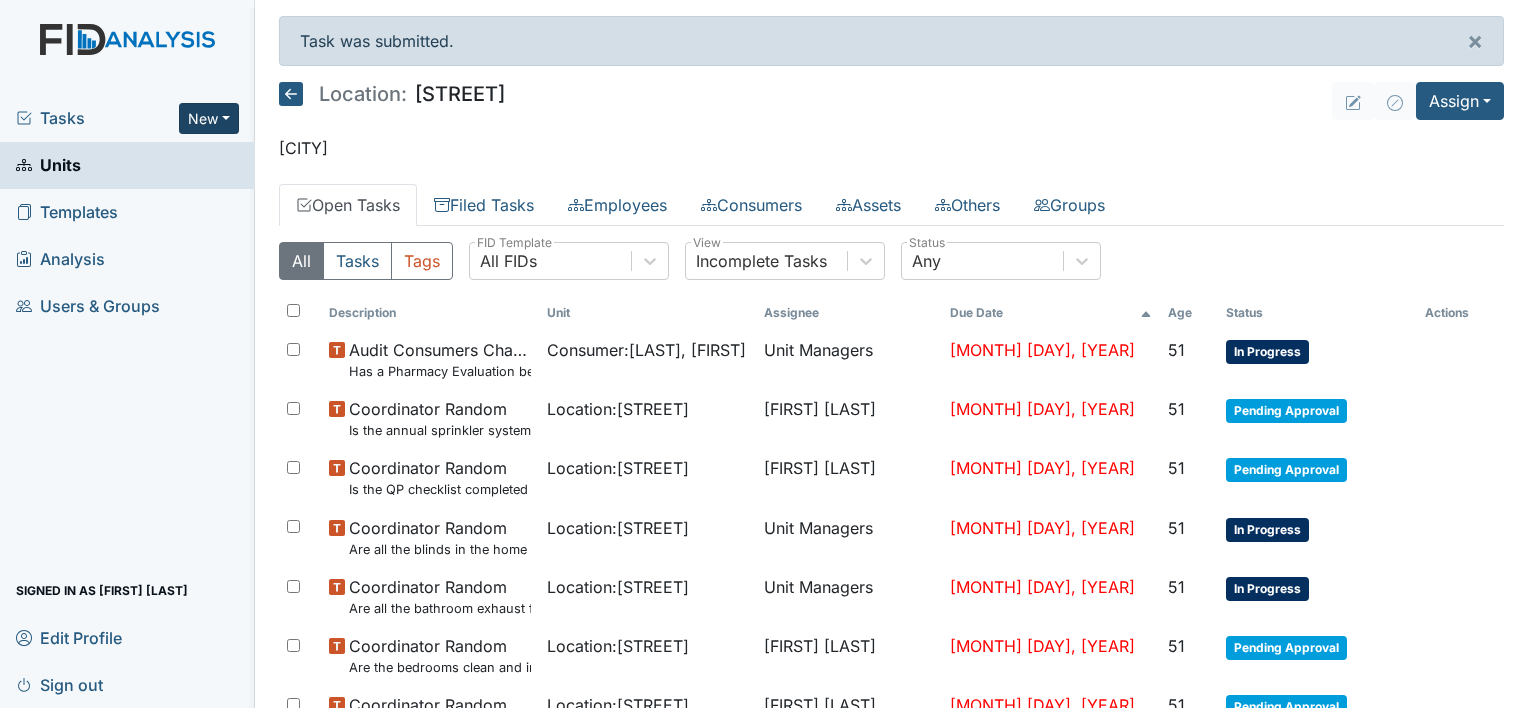 click on "New" at bounding box center [209, 118] 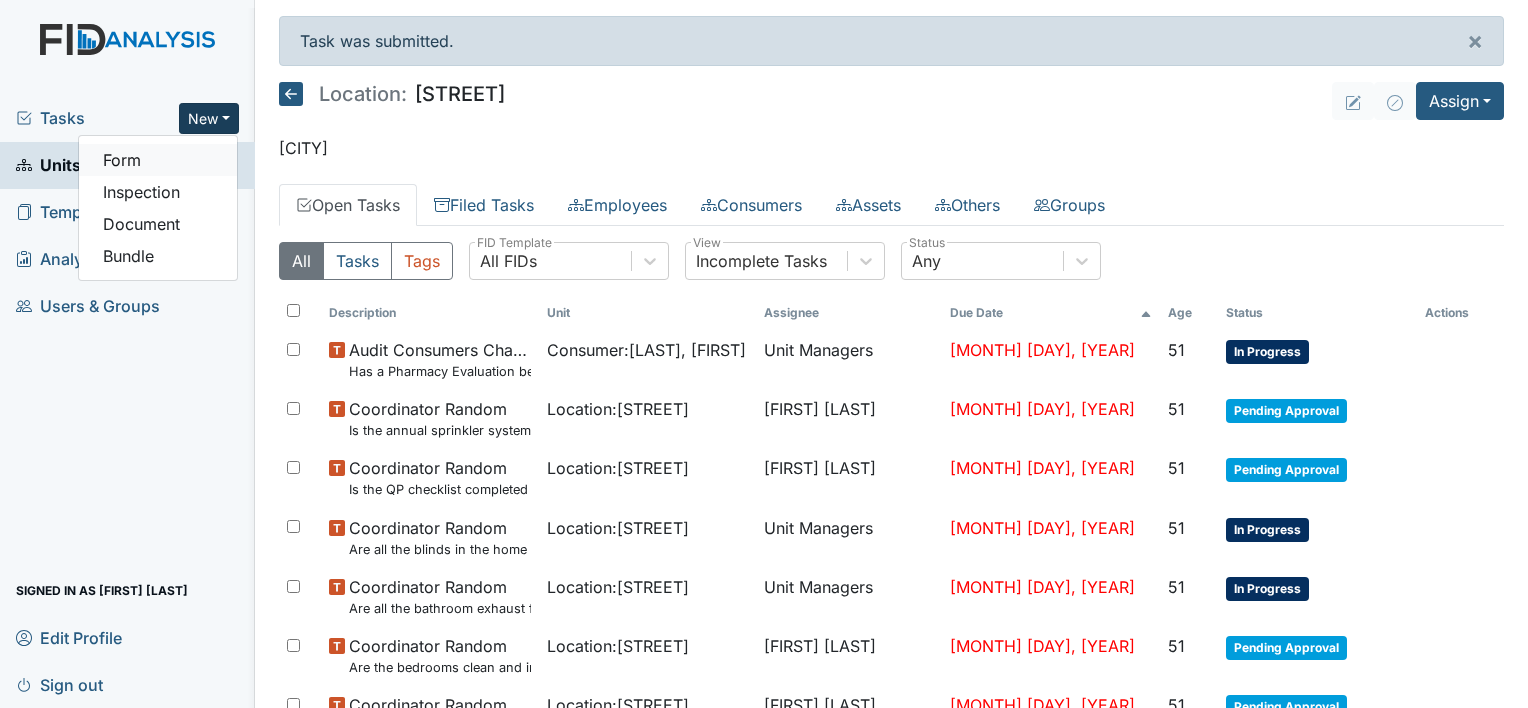 click on "Form" at bounding box center (158, 160) 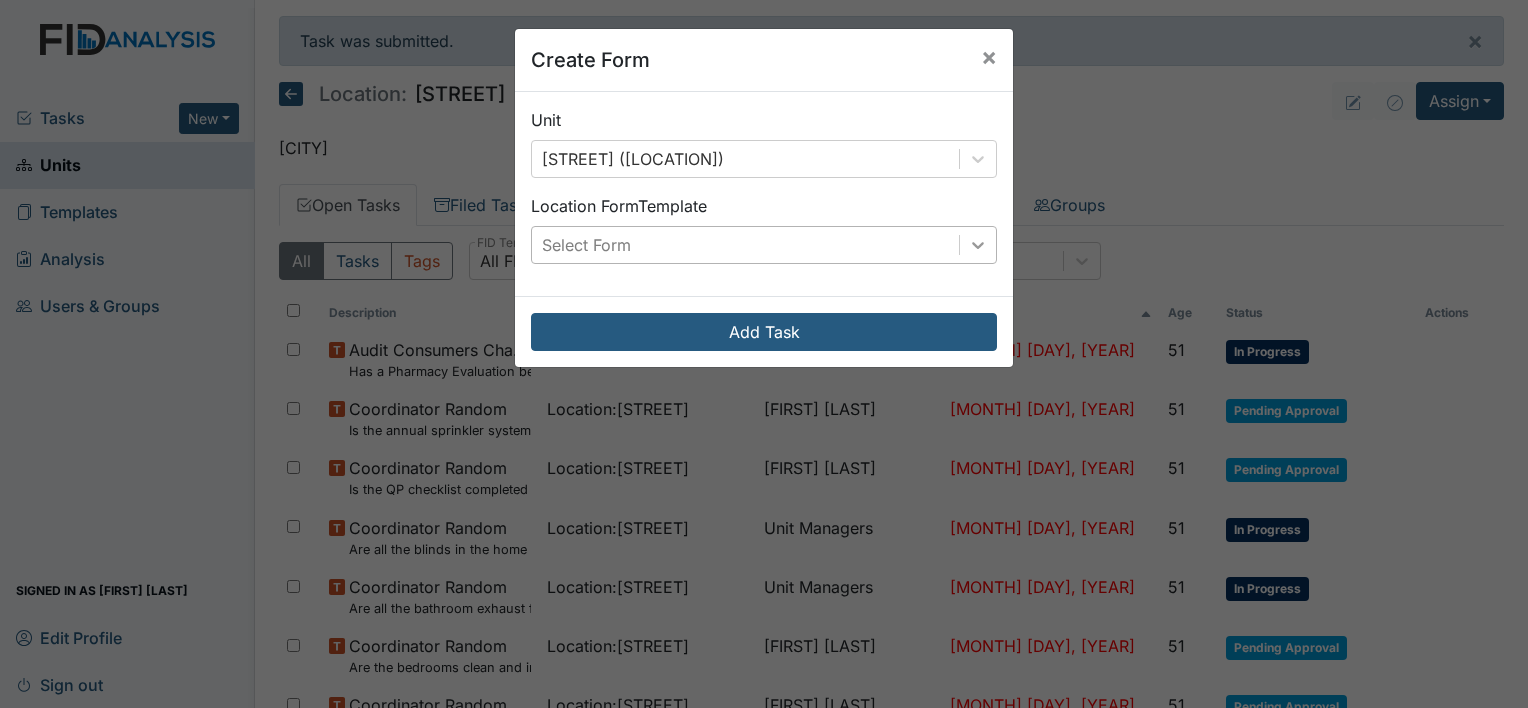 click at bounding box center [978, 159] 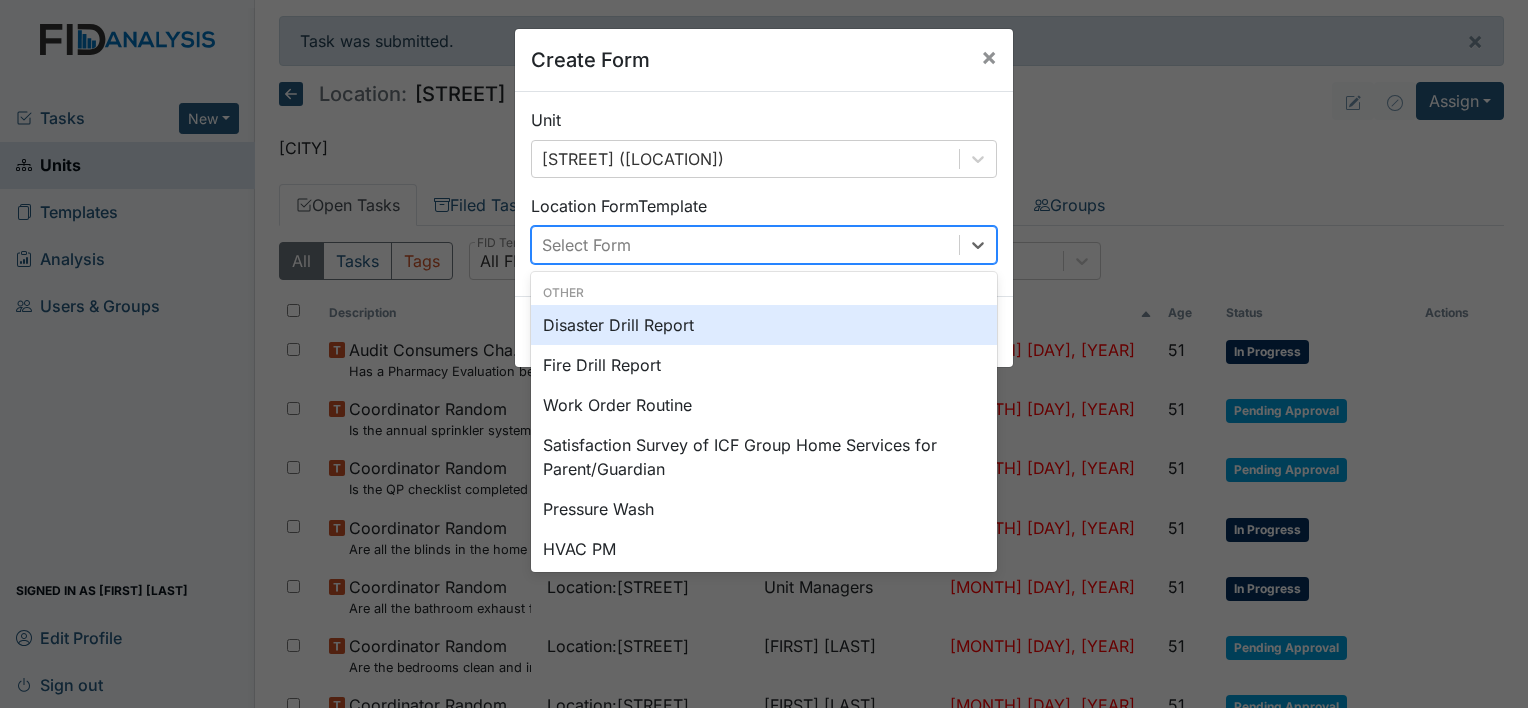 click on "[DISASTER_DRILL_REPORT]" at bounding box center [764, 325] 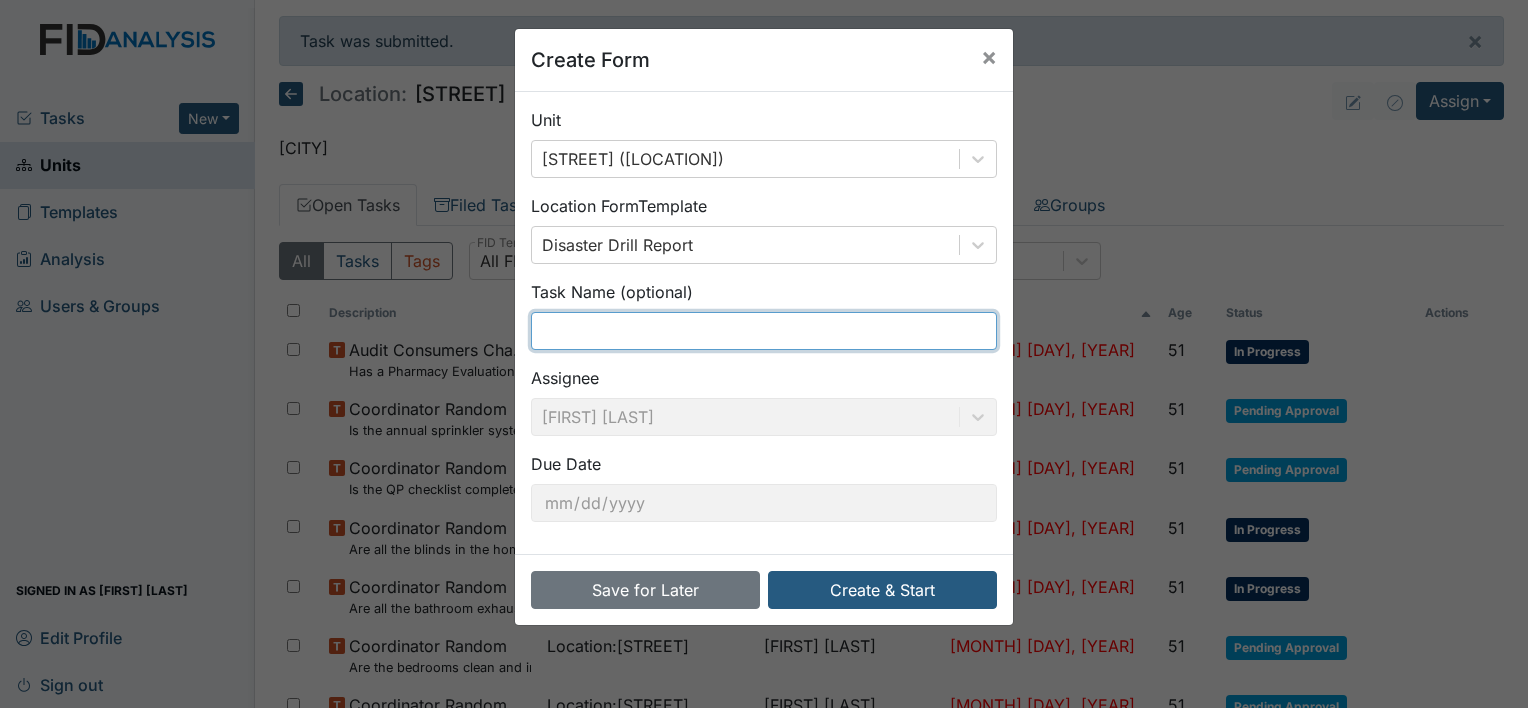 click at bounding box center [764, 331] 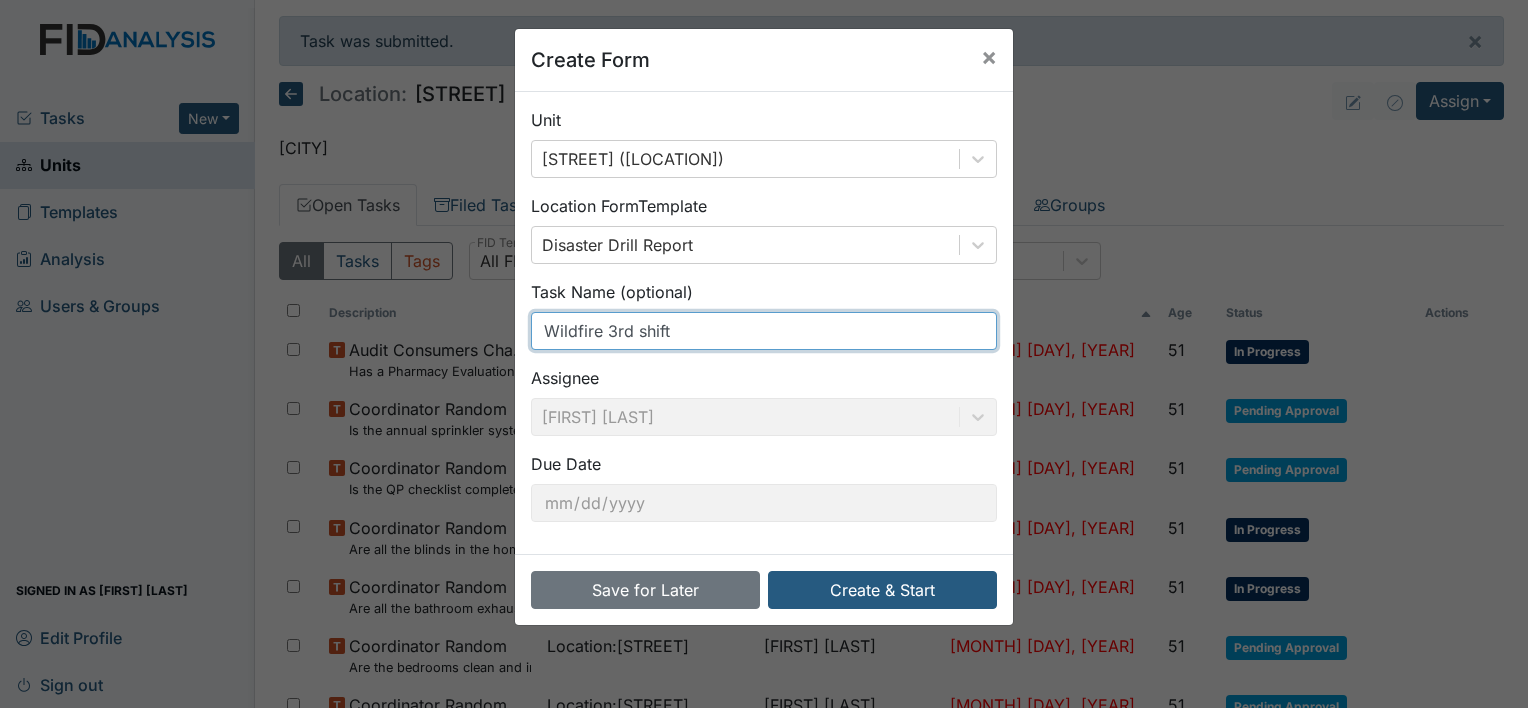 type on "[WILDFIRE_SHIFT]" 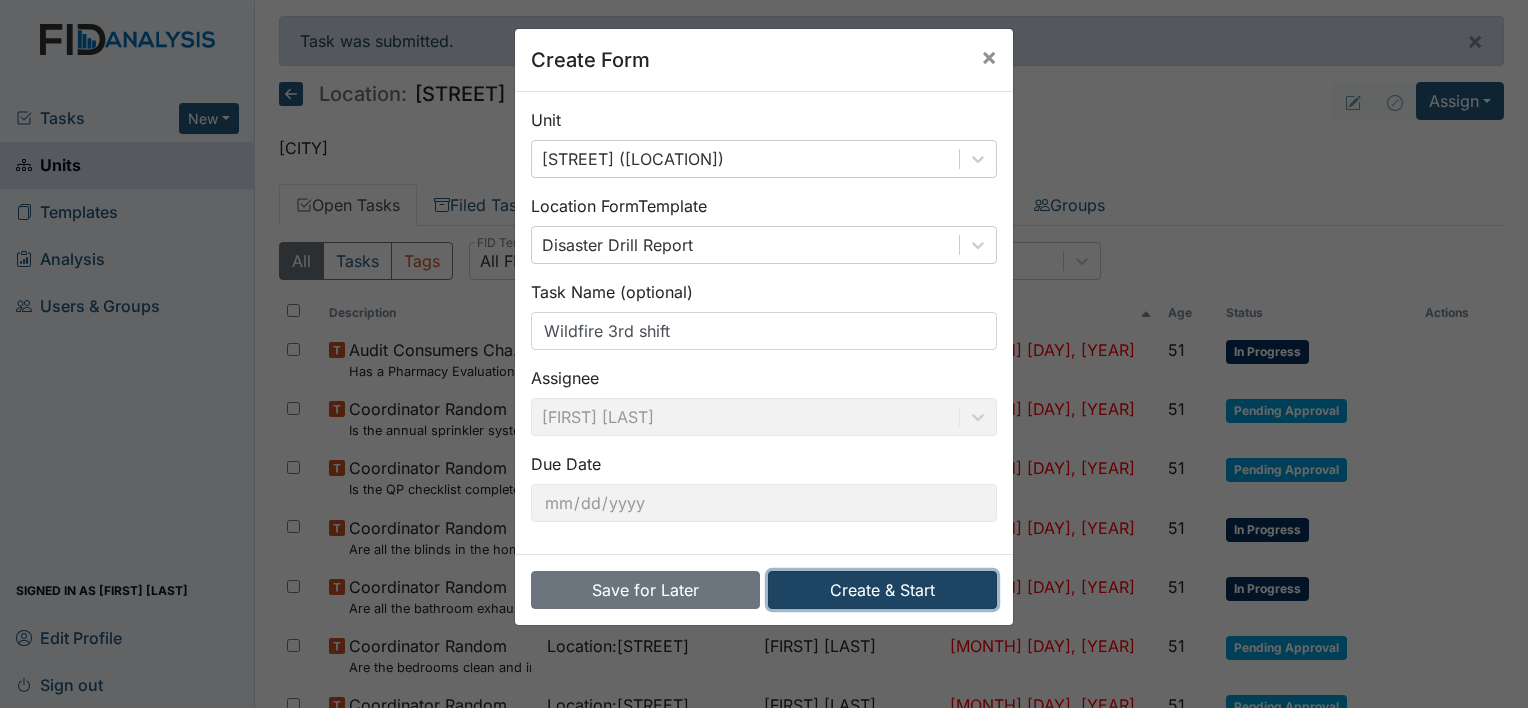 click on "Create & Start" at bounding box center (882, 590) 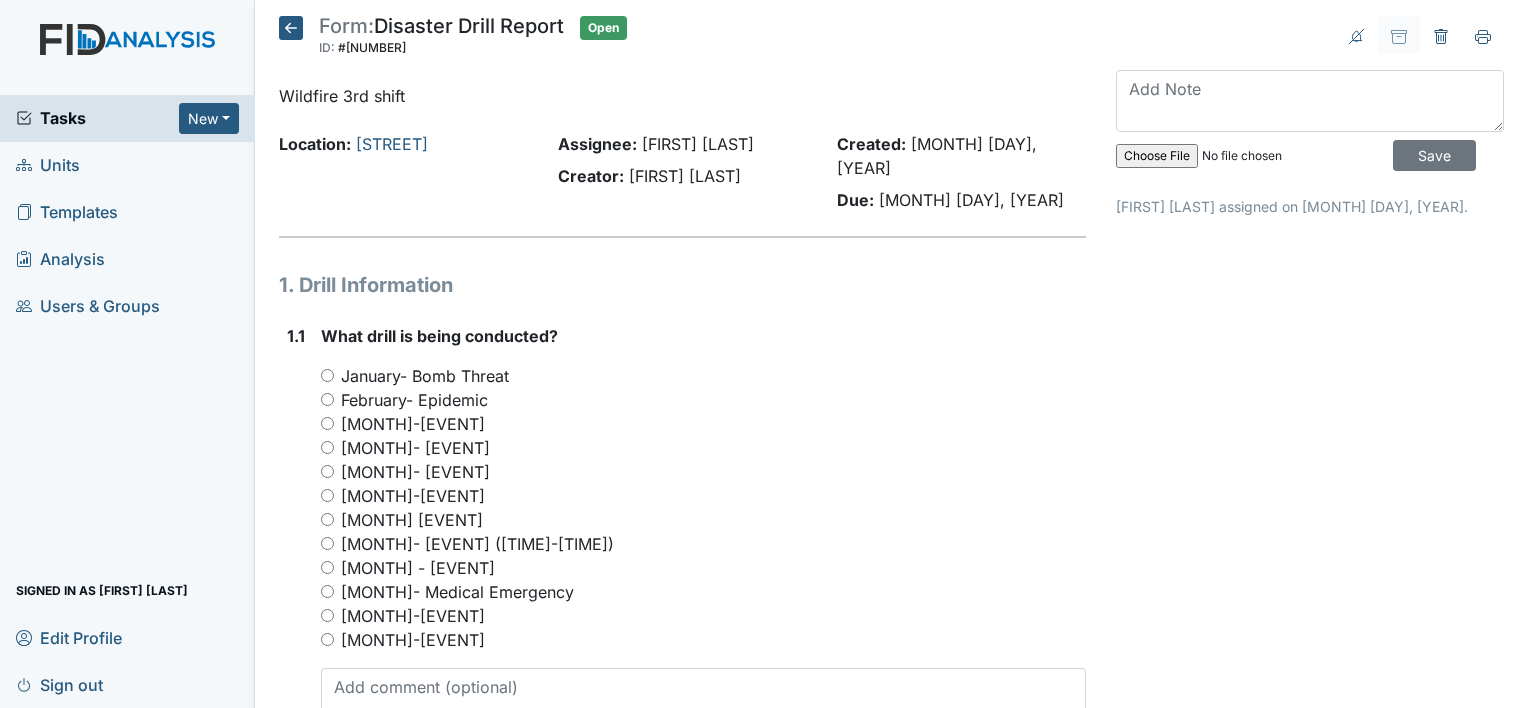scroll, scrollTop: 0, scrollLeft: 0, axis: both 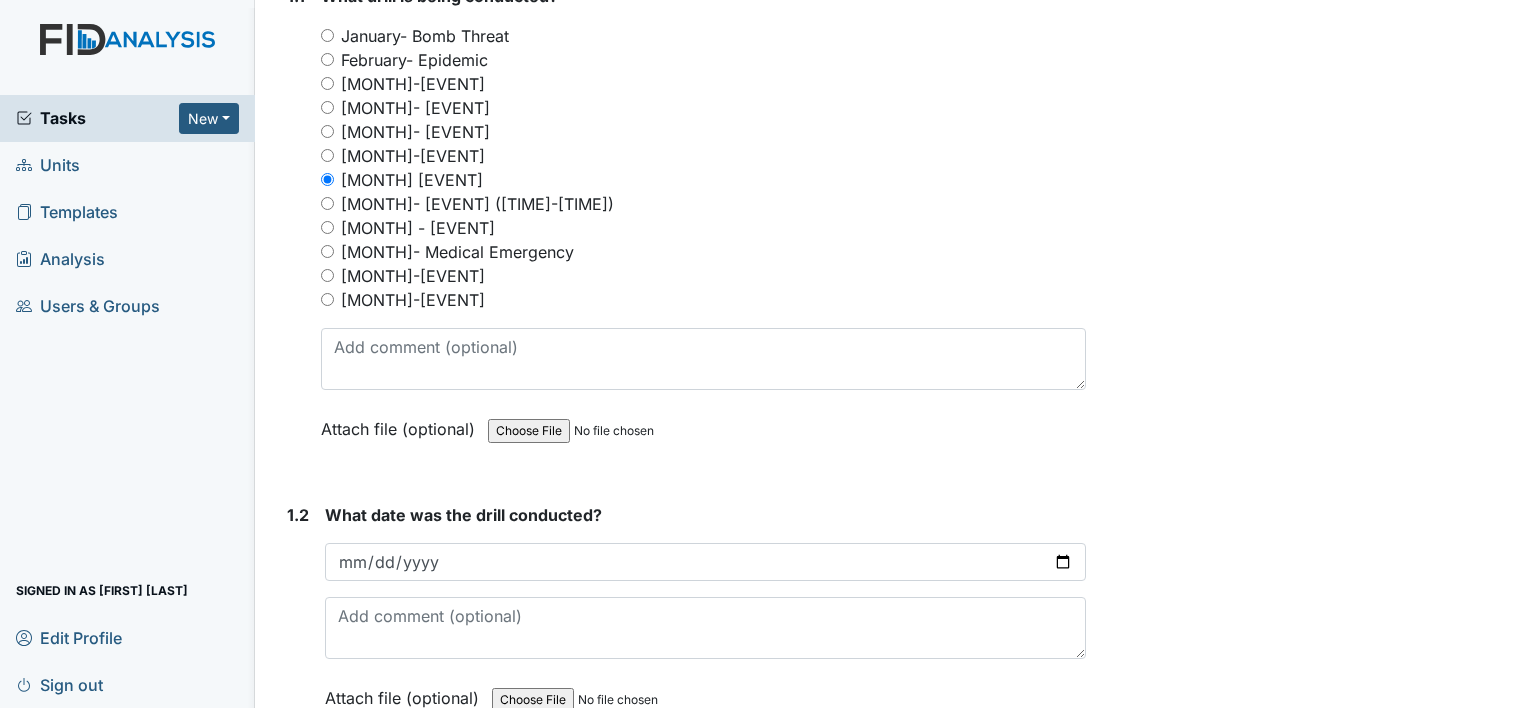 click at bounding box center [705, 562] 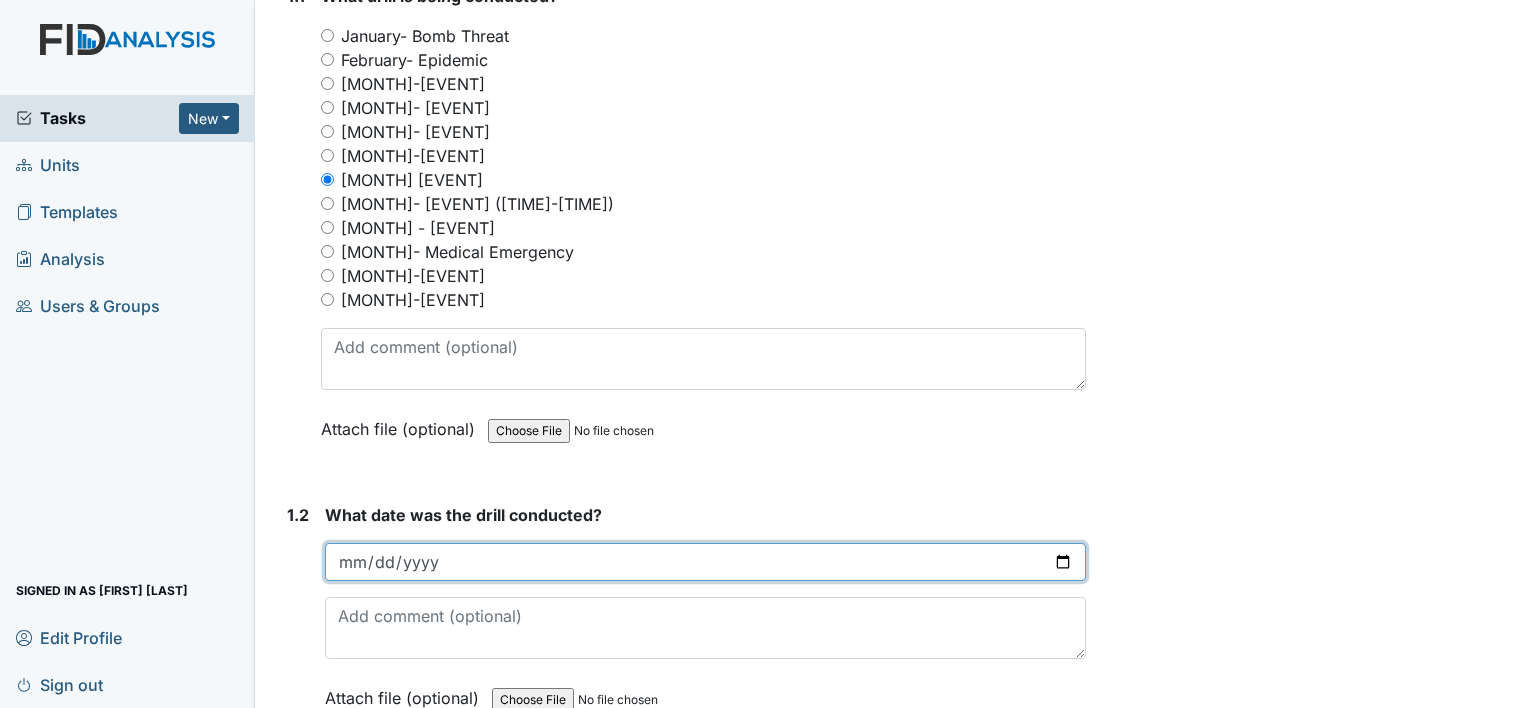 click at bounding box center [705, 562] 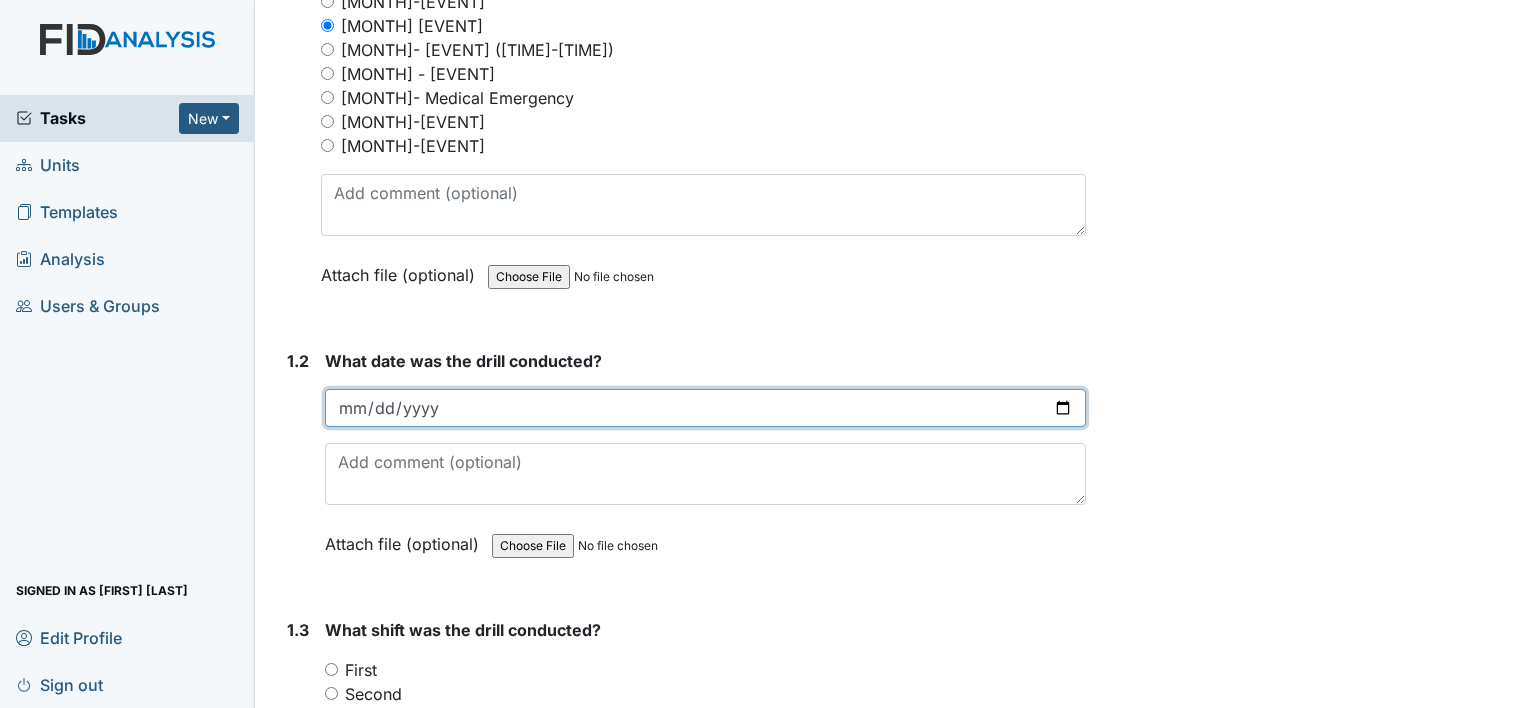 scroll, scrollTop: 493, scrollLeft: 0, axis: vertical 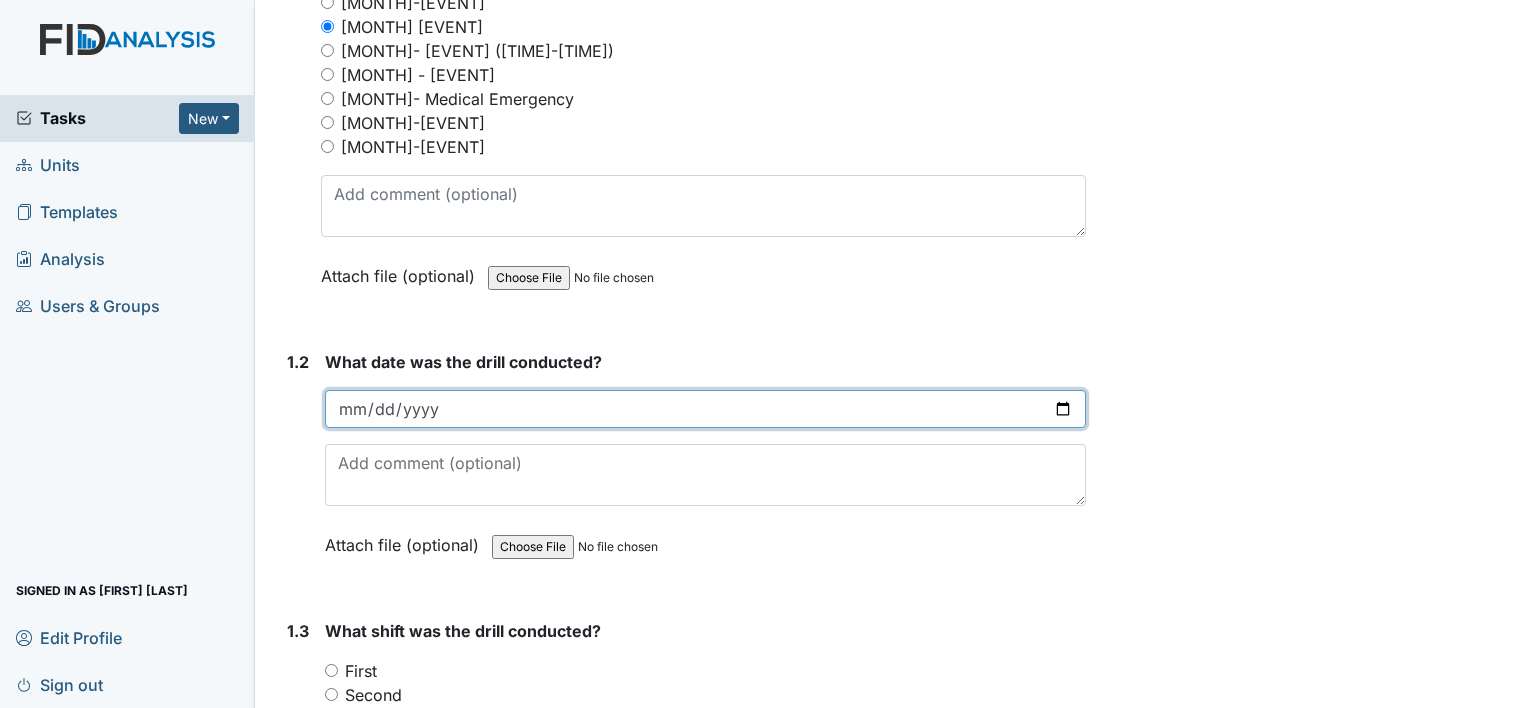 click on "2025-07-10" at bounding box center [705, 409] 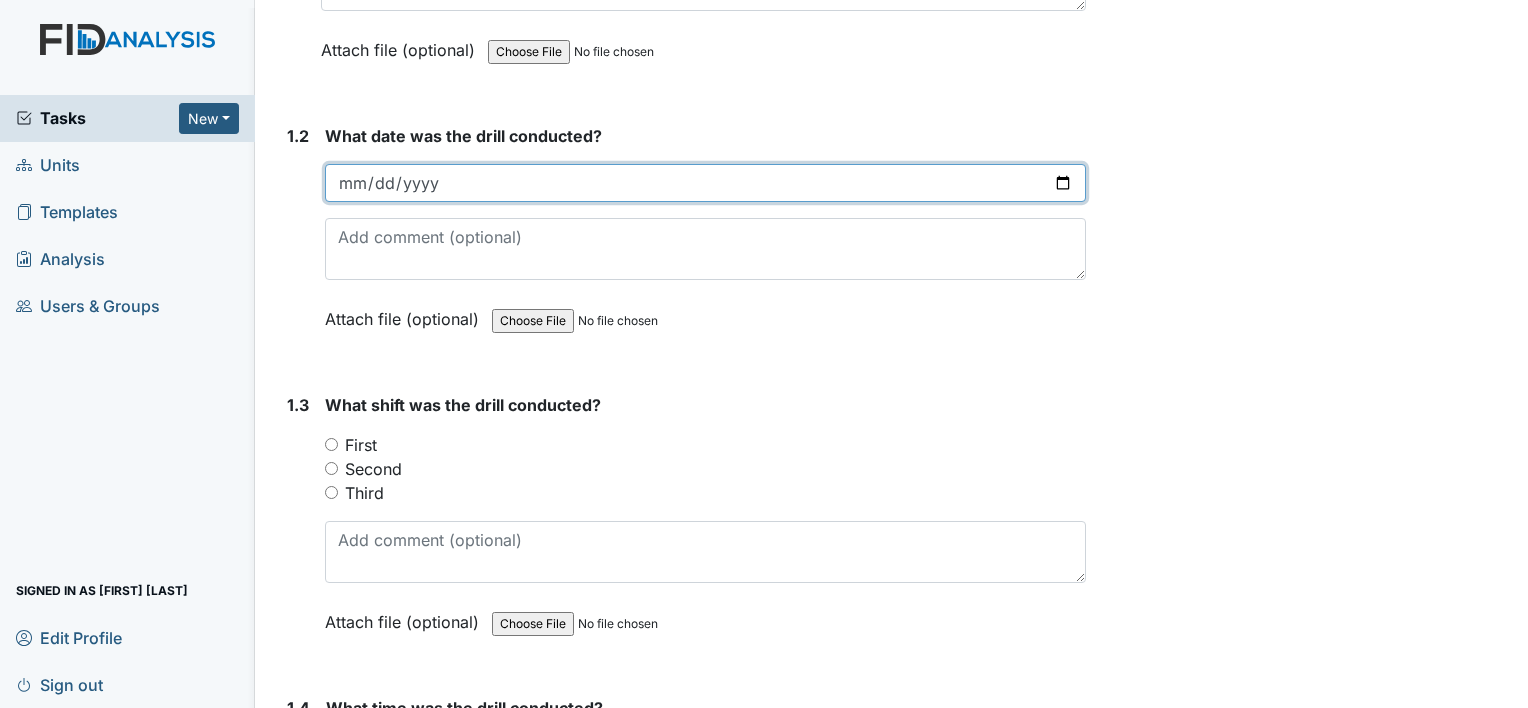 scroll, scrollTop: 753, scrollLeft: 0, axis: vertical 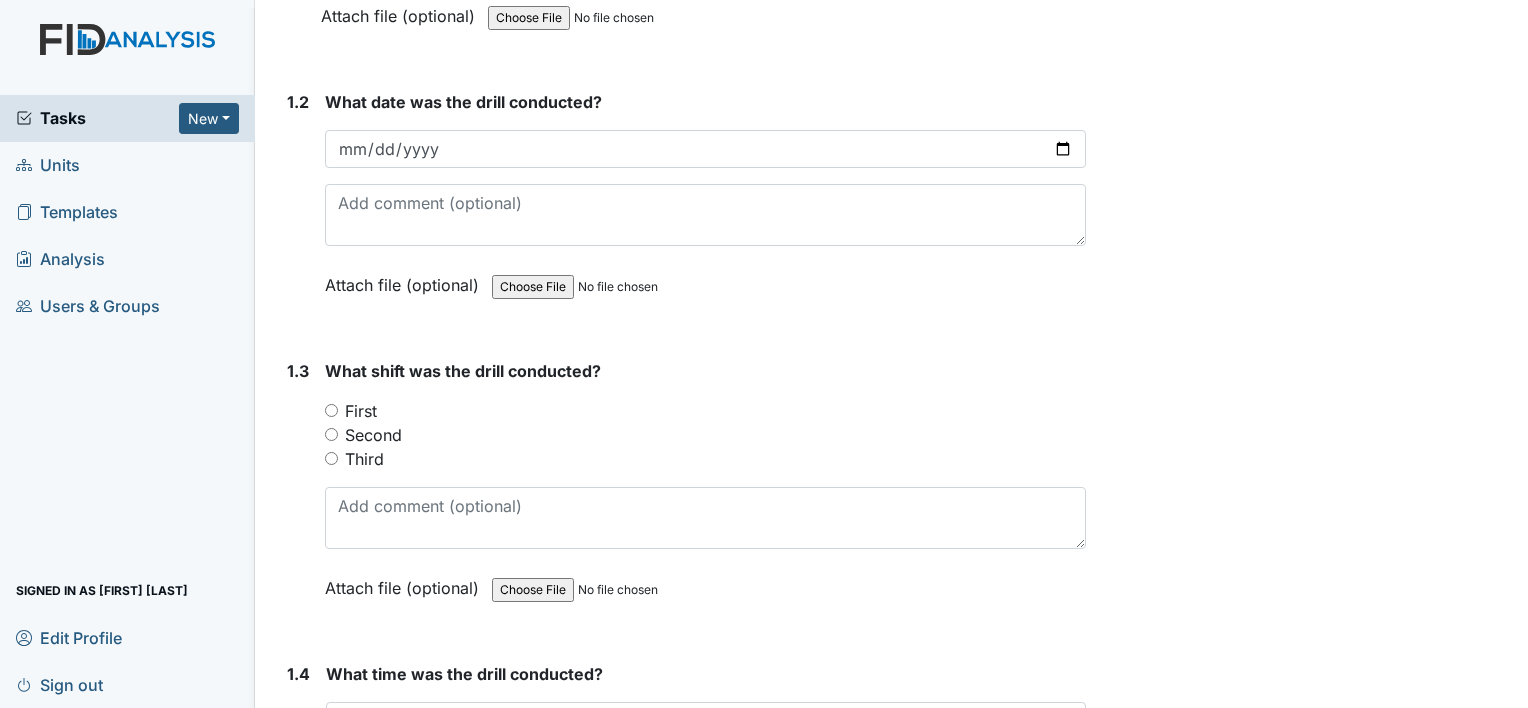 click on "Third" at bounding box center [331, 458] 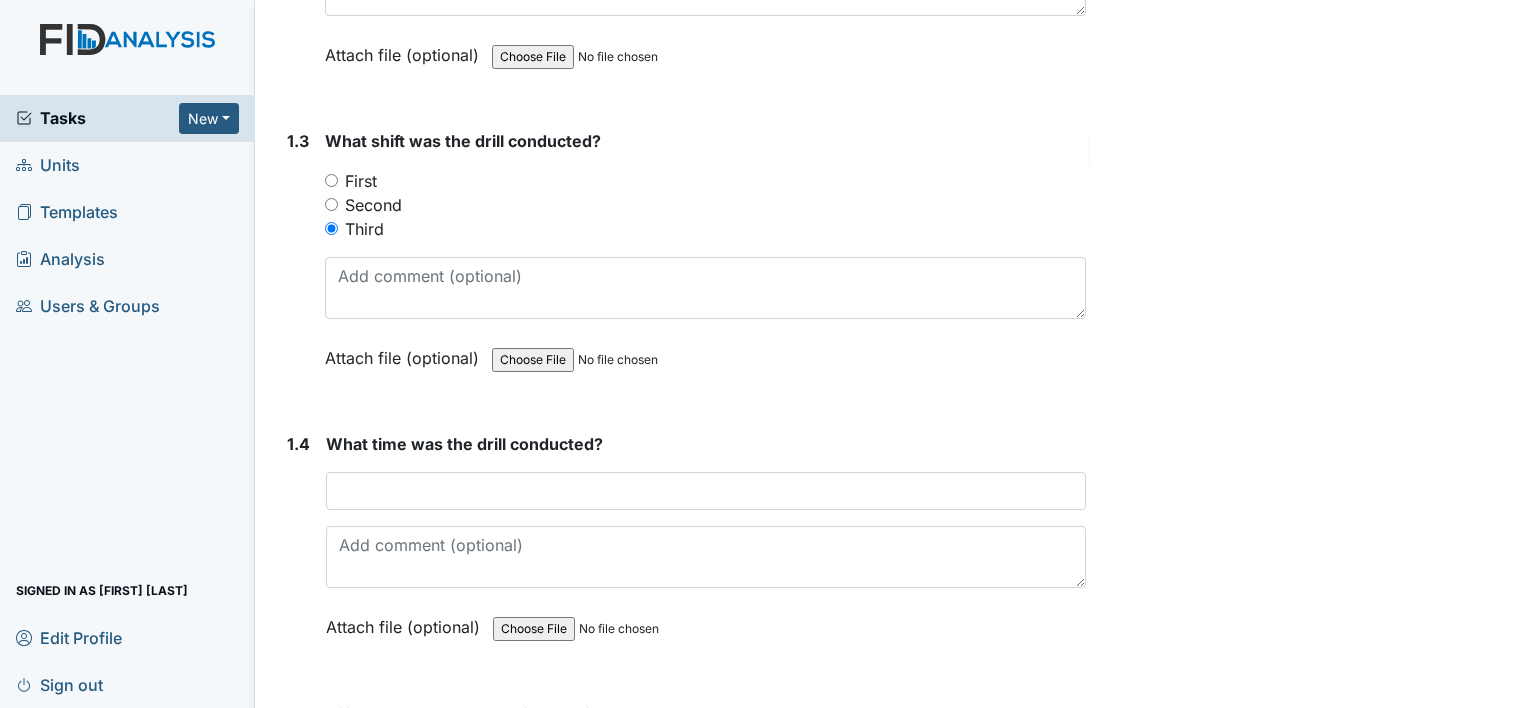 scroll, scrollTop: 1006, scrollLeft: 0, axis: vertical 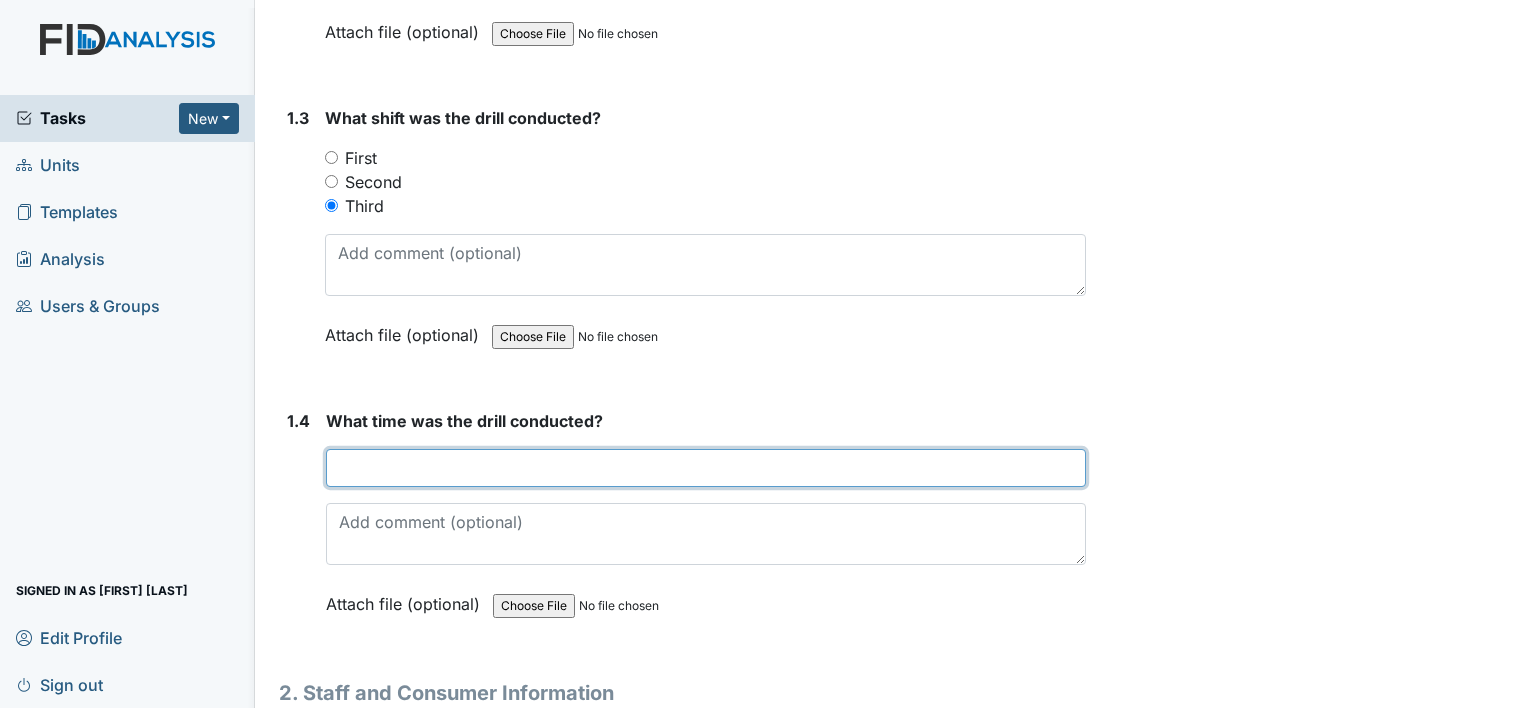 click at bounding box center (706, 468) 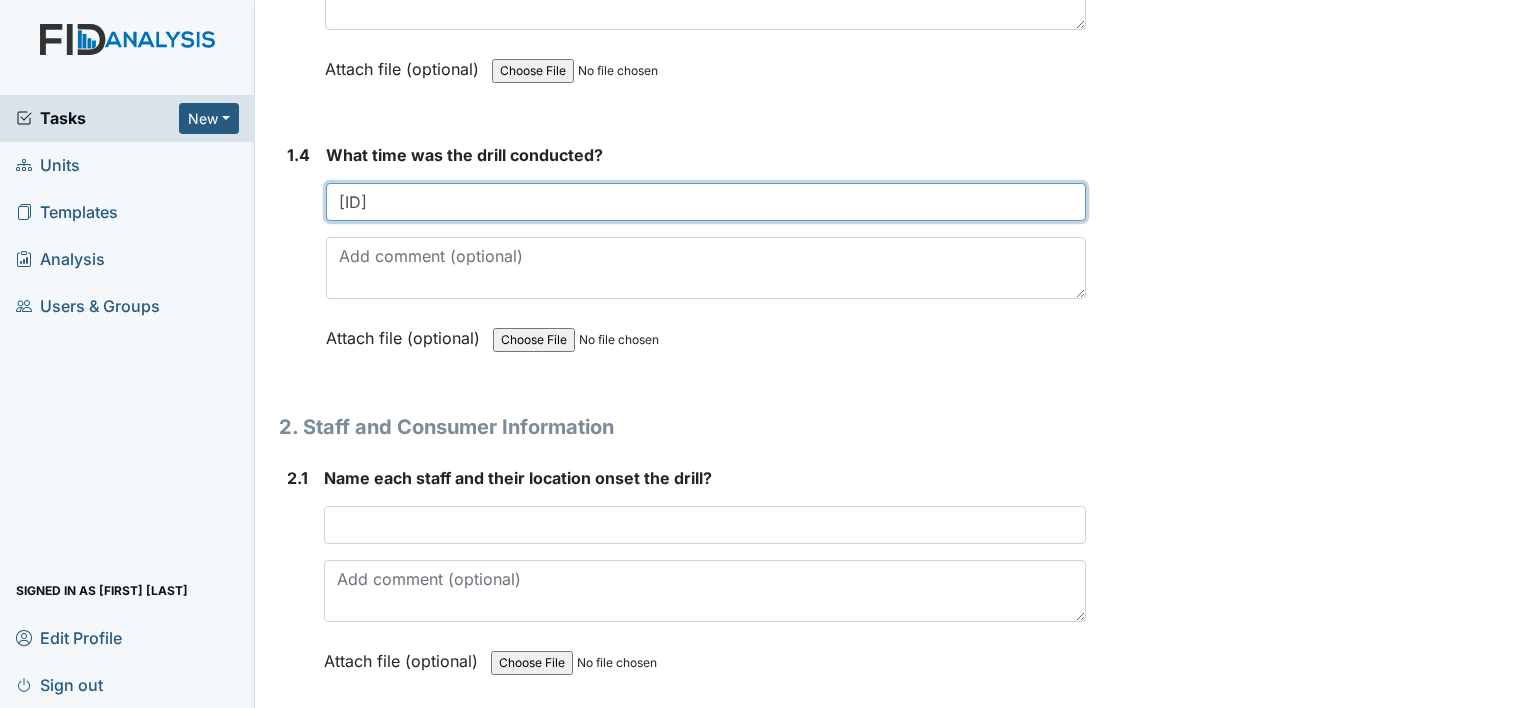 scroll, scrollTop: 1325, scrollLeft: 0, axis: vertical 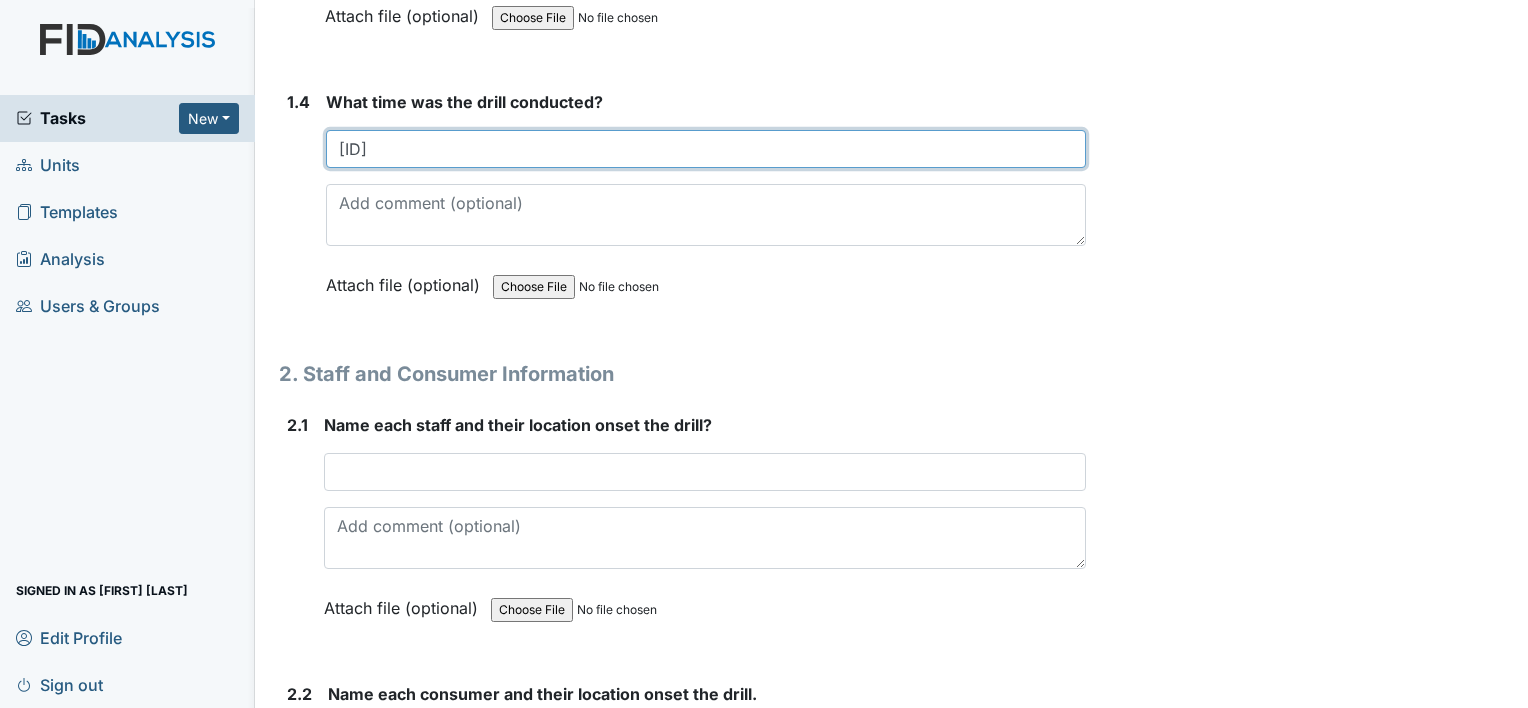 type on "530a" 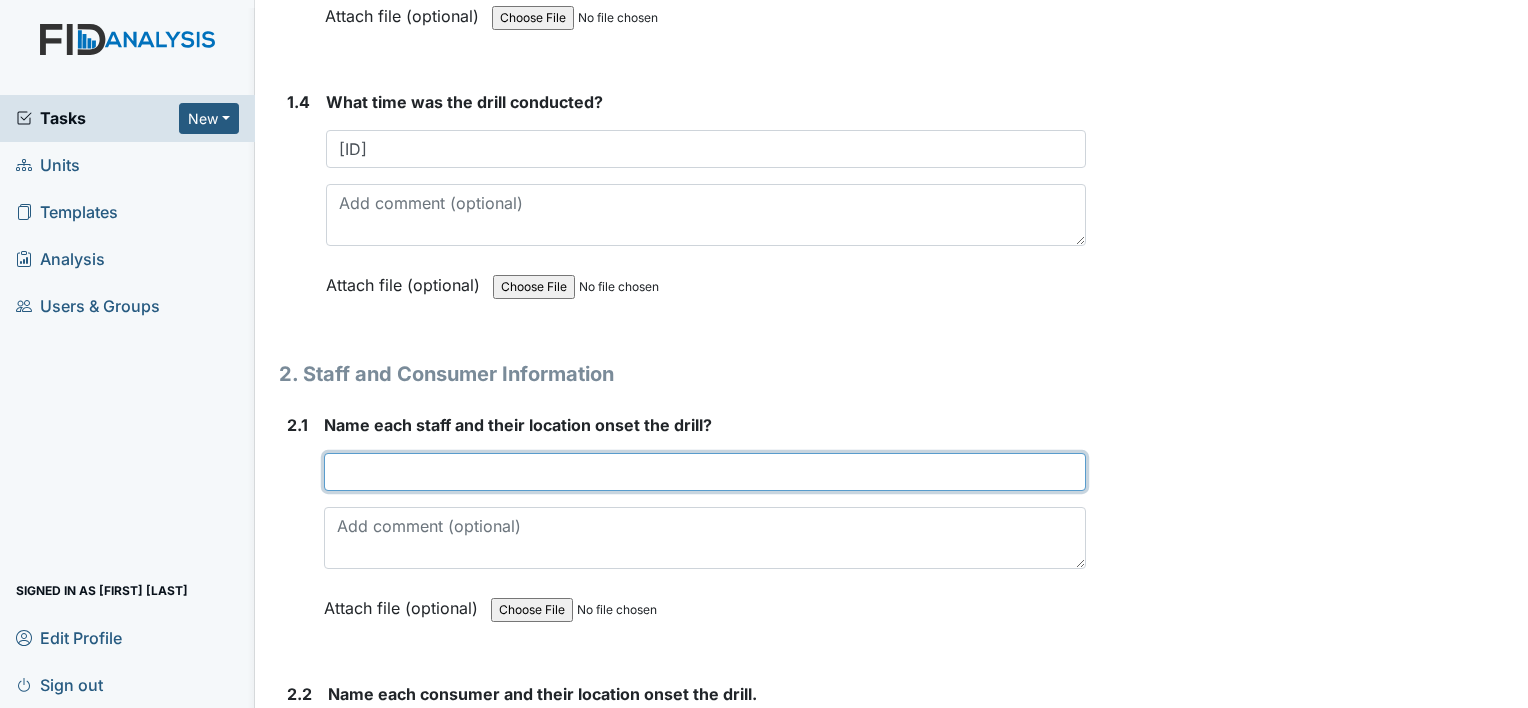 click at bounding box center [705, 472] 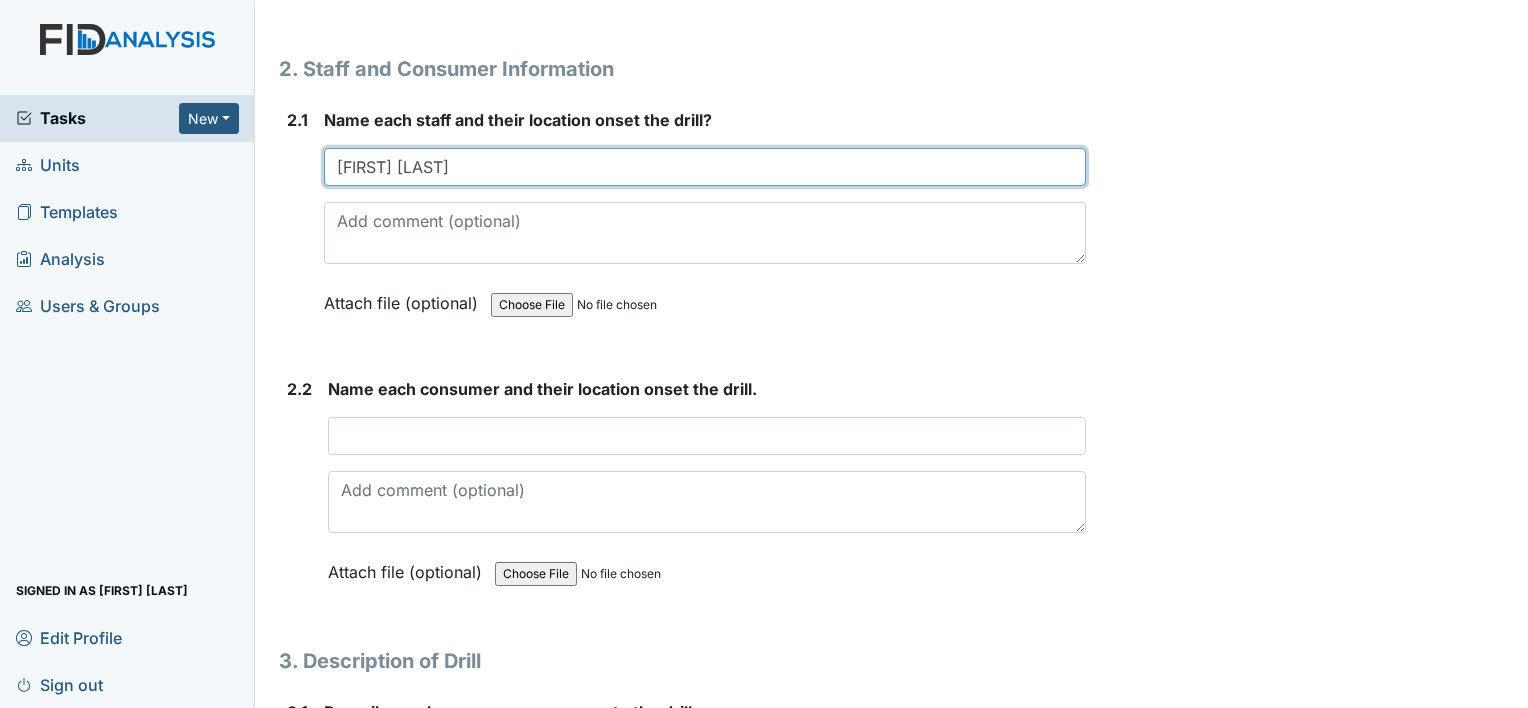 scroll, scrollTop: 1637, scrollLeft: 0, axis: vertical 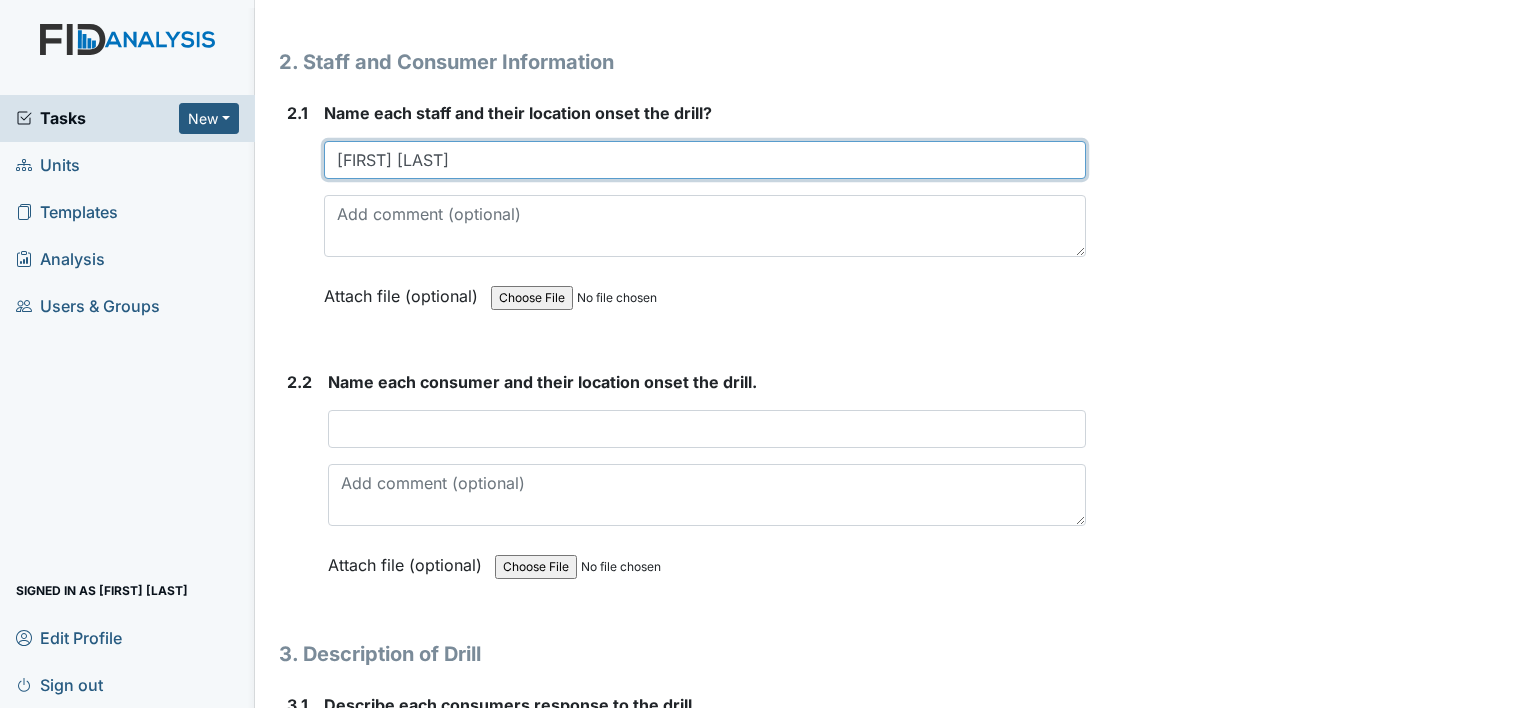 type on "Latika Sampson" 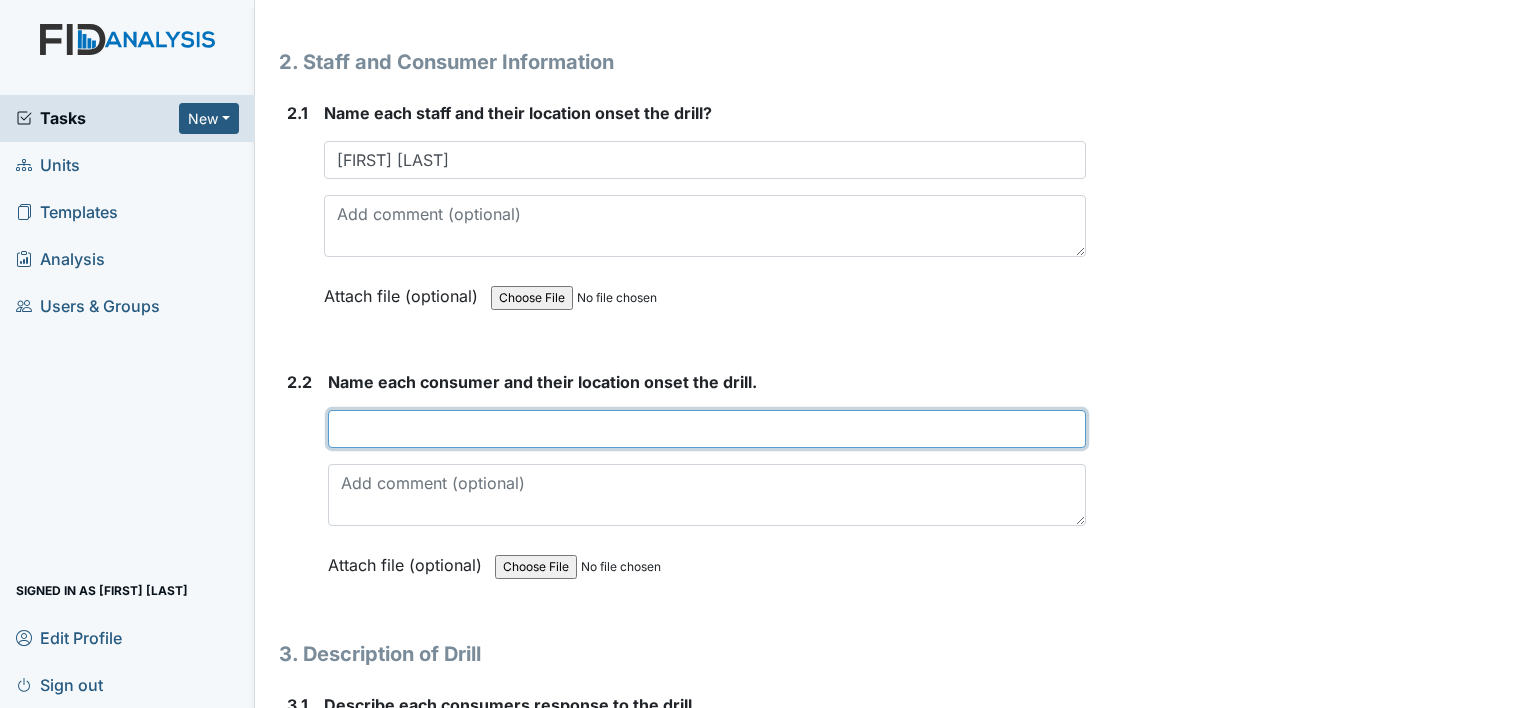 click at bounding box center [707, 429] 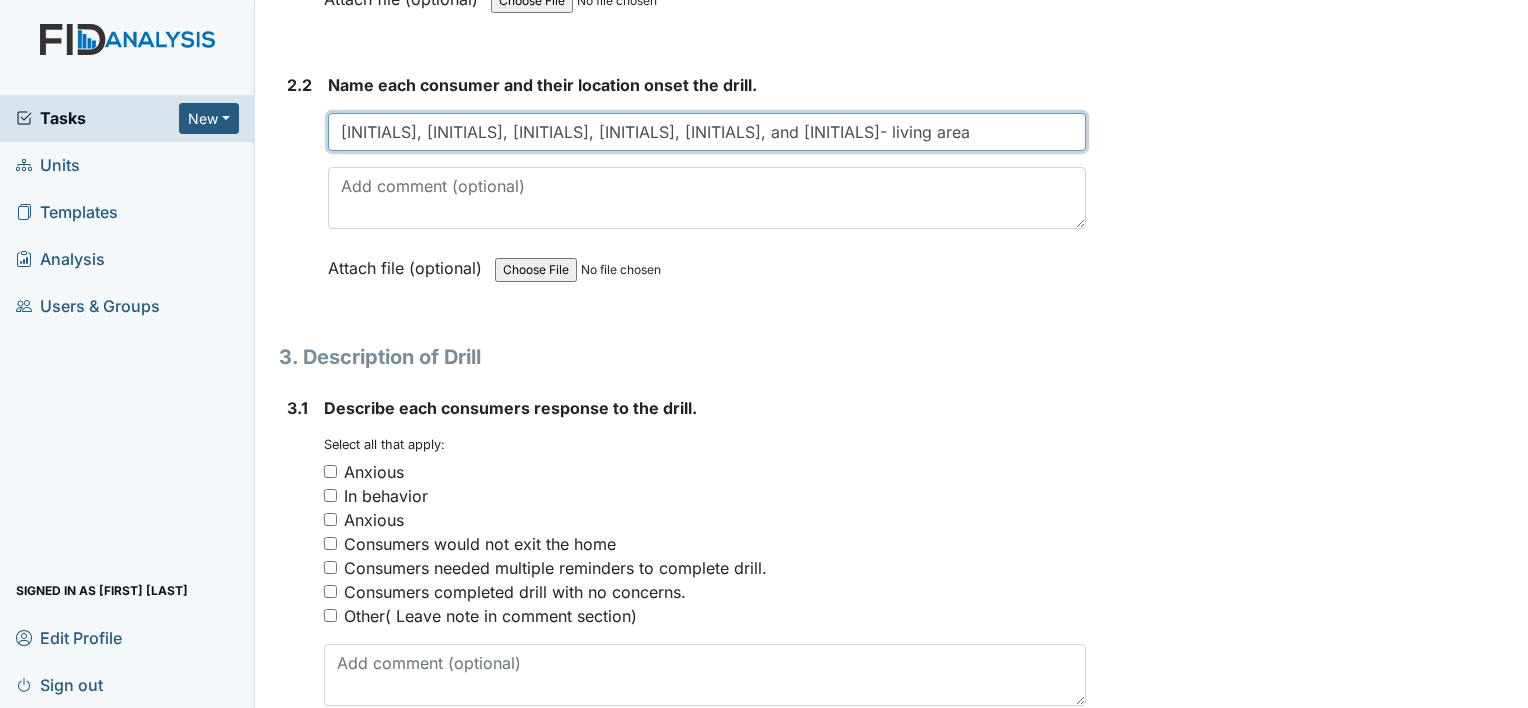 scroll, scrollTop: 1996, scrollLeft: 0, axis: vertical 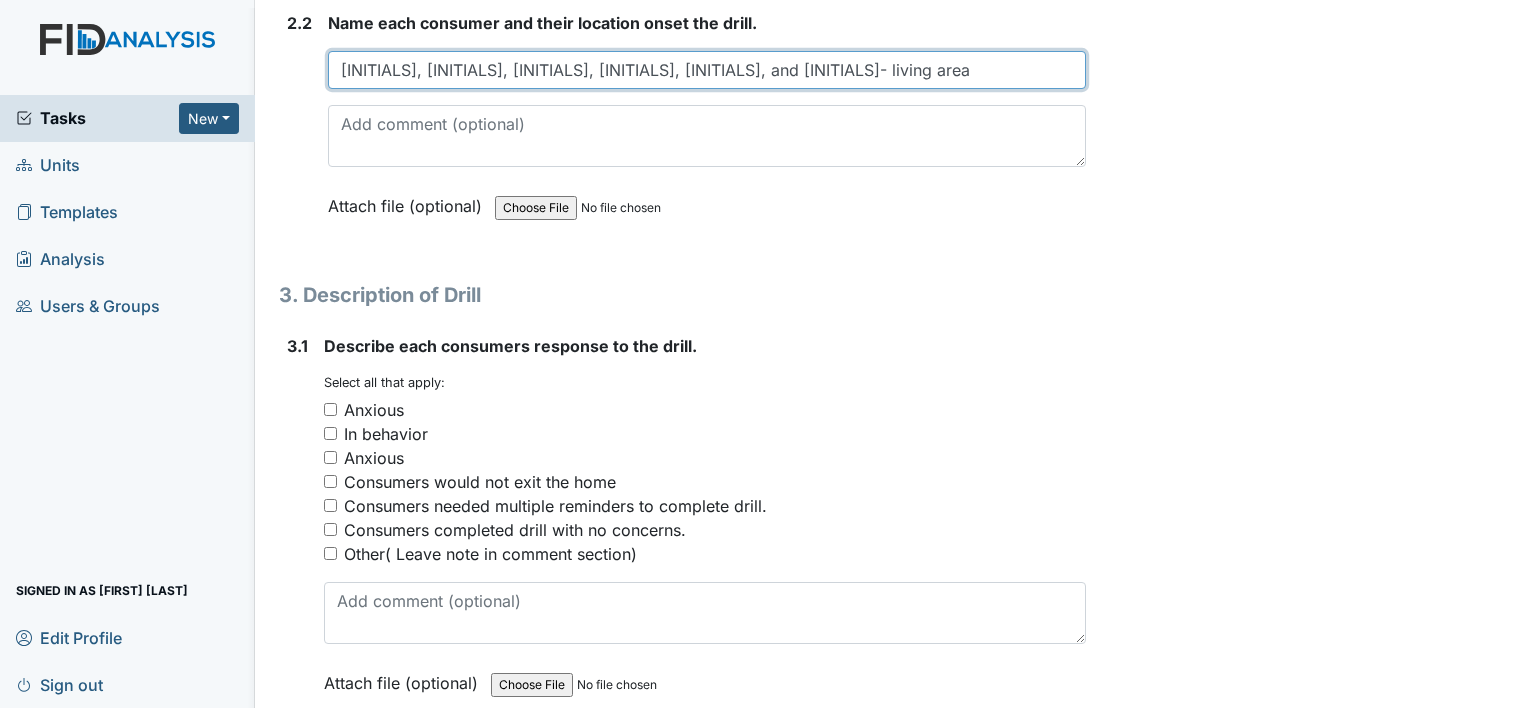 type on "DW, RC, GW, RB, LM, and JS- living area" 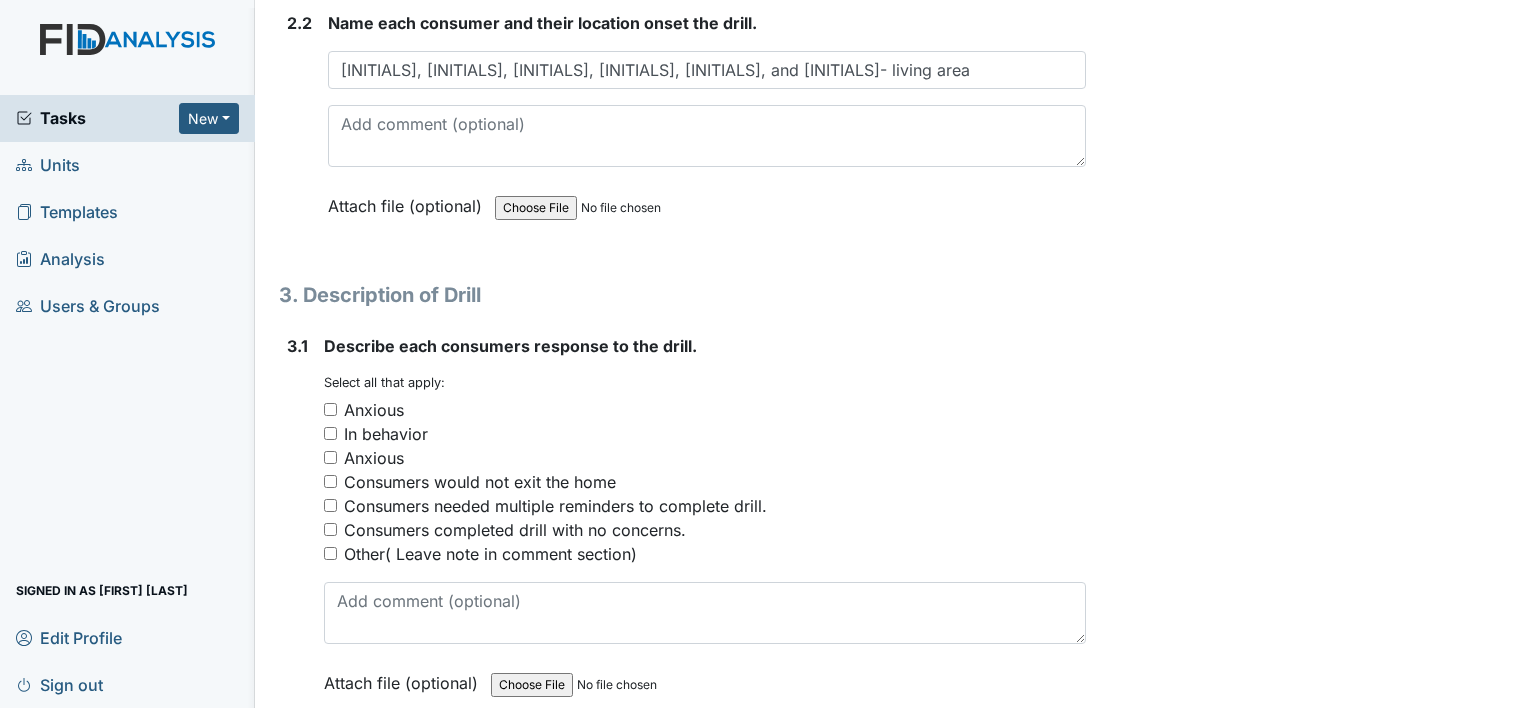 click on "Consumers completed drill with no concerns." at bounding box center [330, 529] 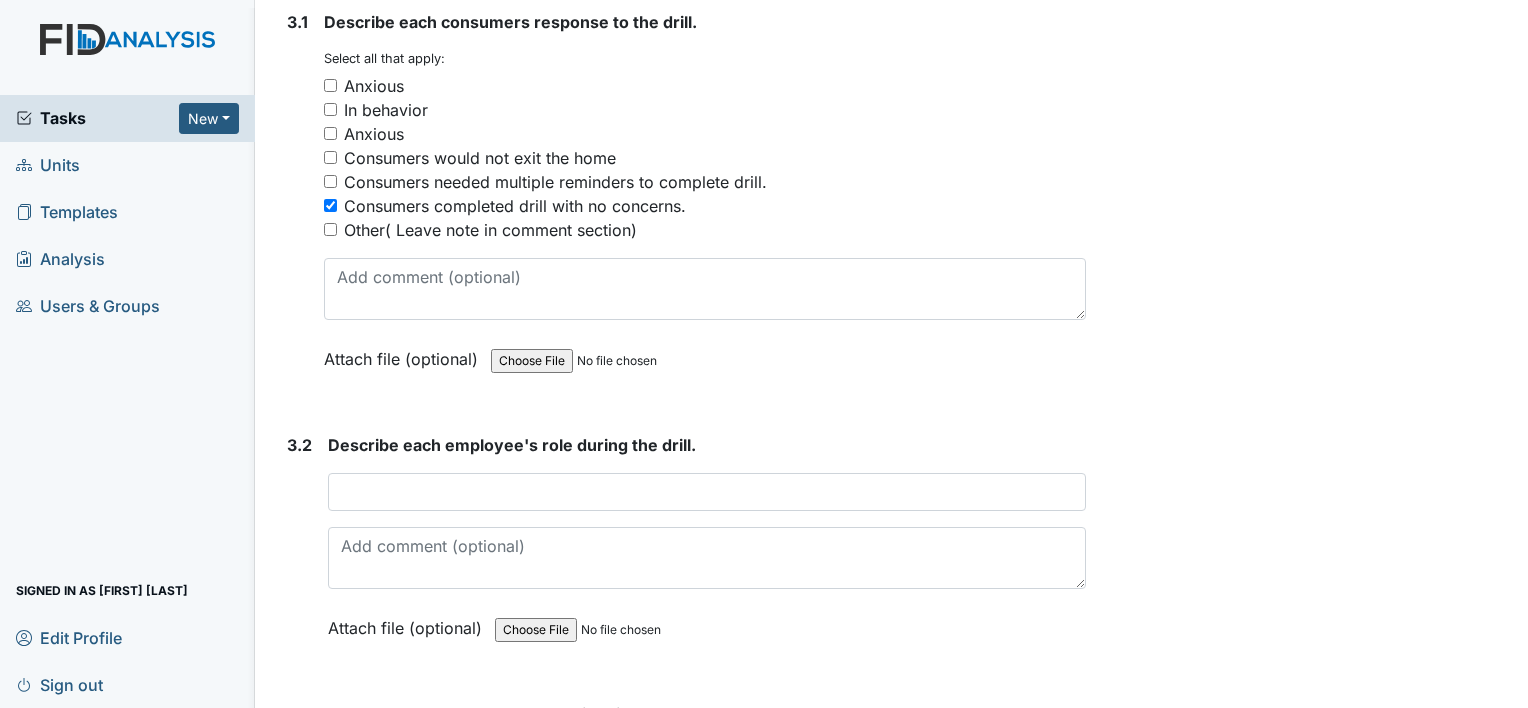 scroll, scrollTop: 2321, scrollLeft: 0, axis: vertical 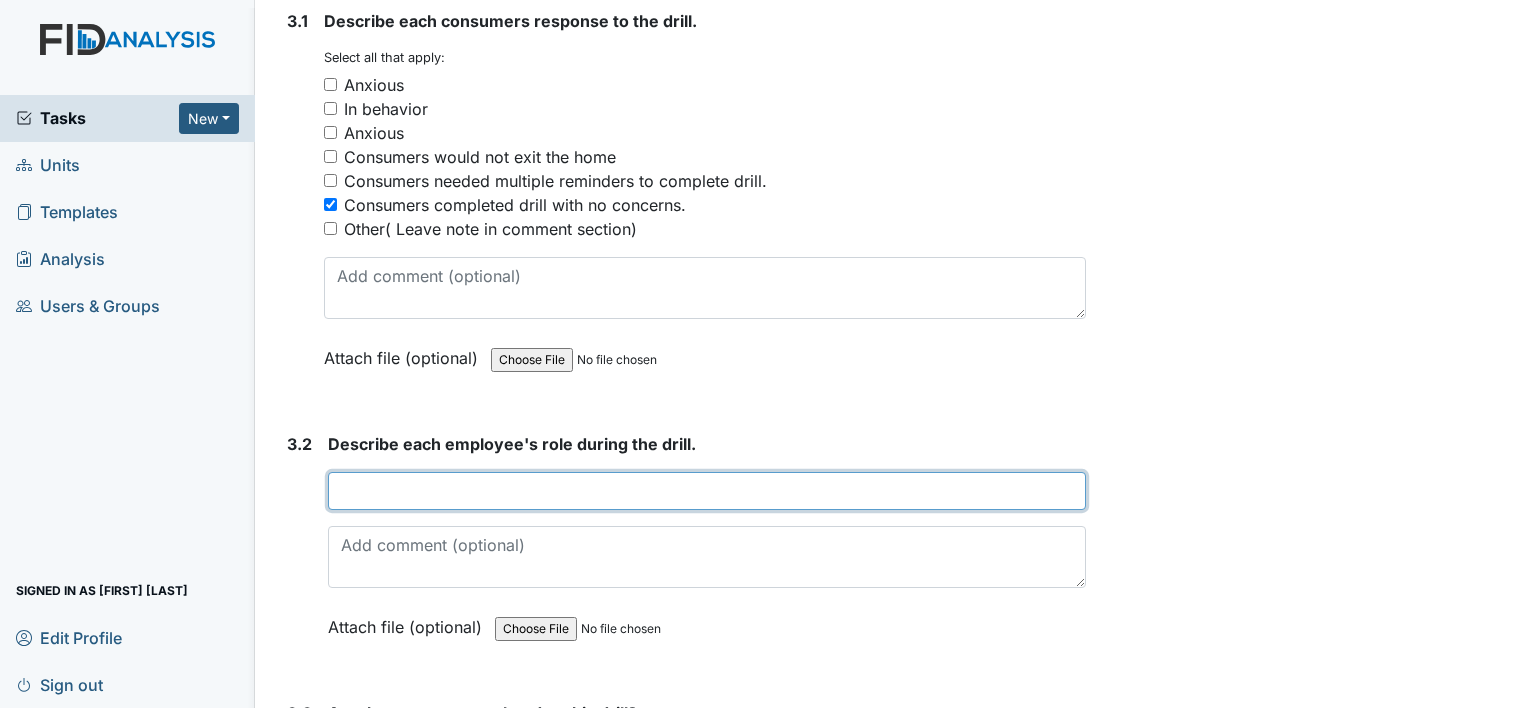 click at bounding box center [707, 491] 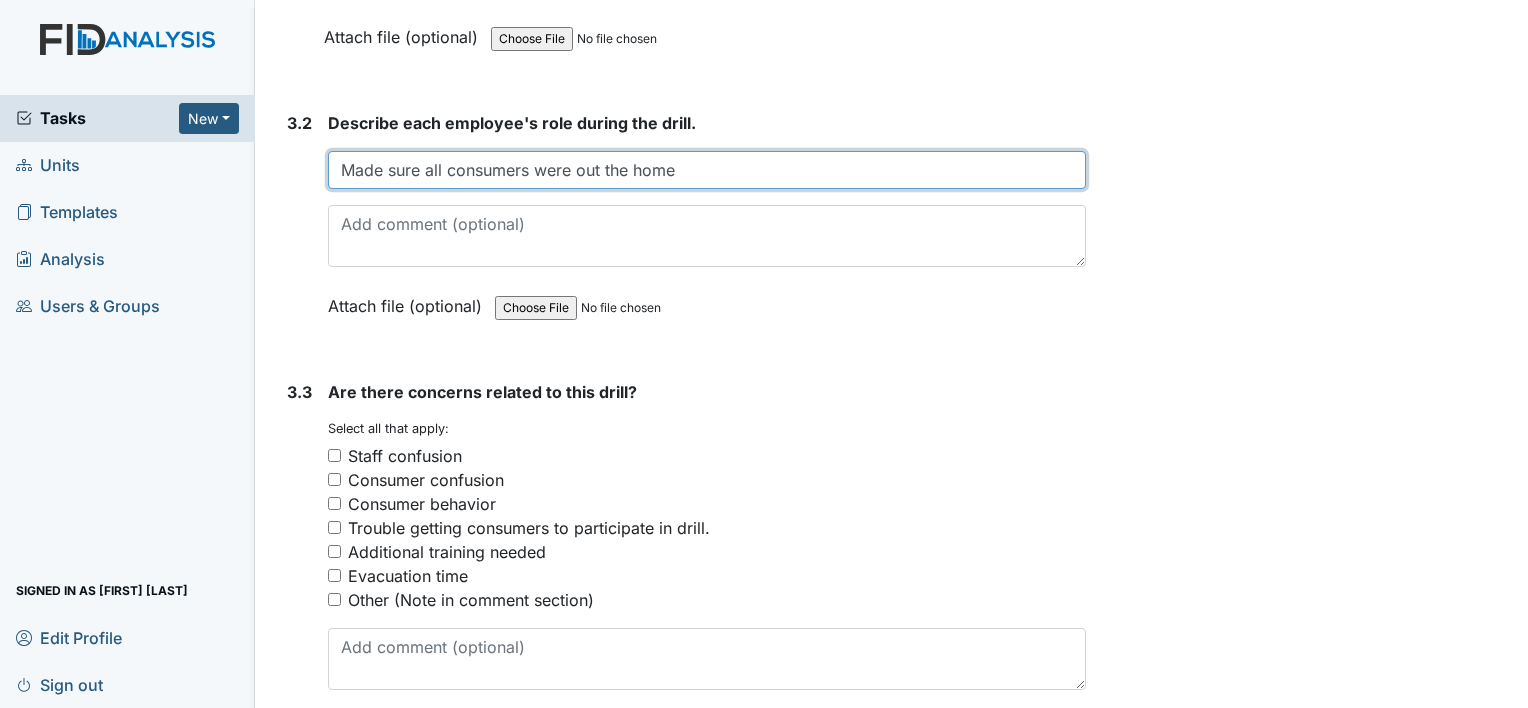 scroll, scrollTop: 2670, scrollLeft: 0, axis: vertical 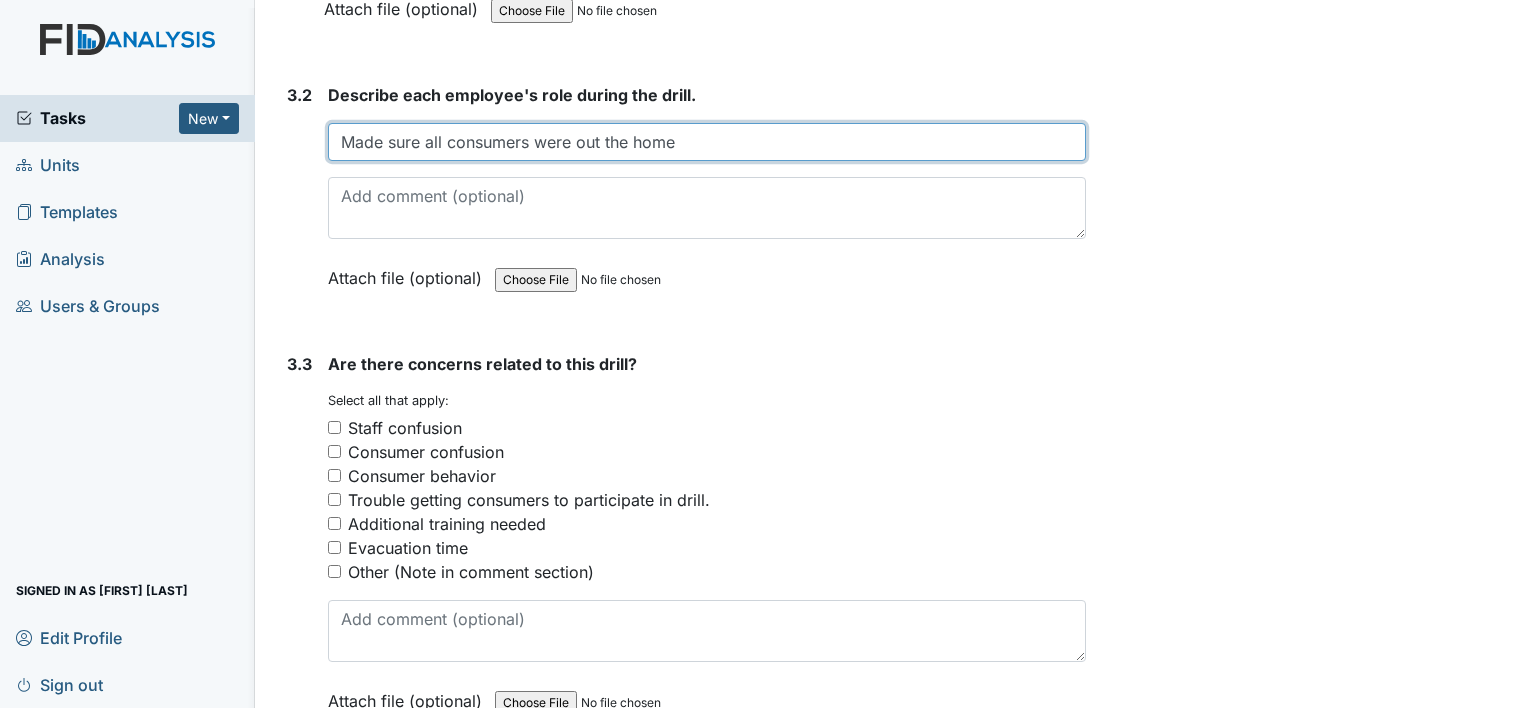 type on "Made sure all consumers were out the home" 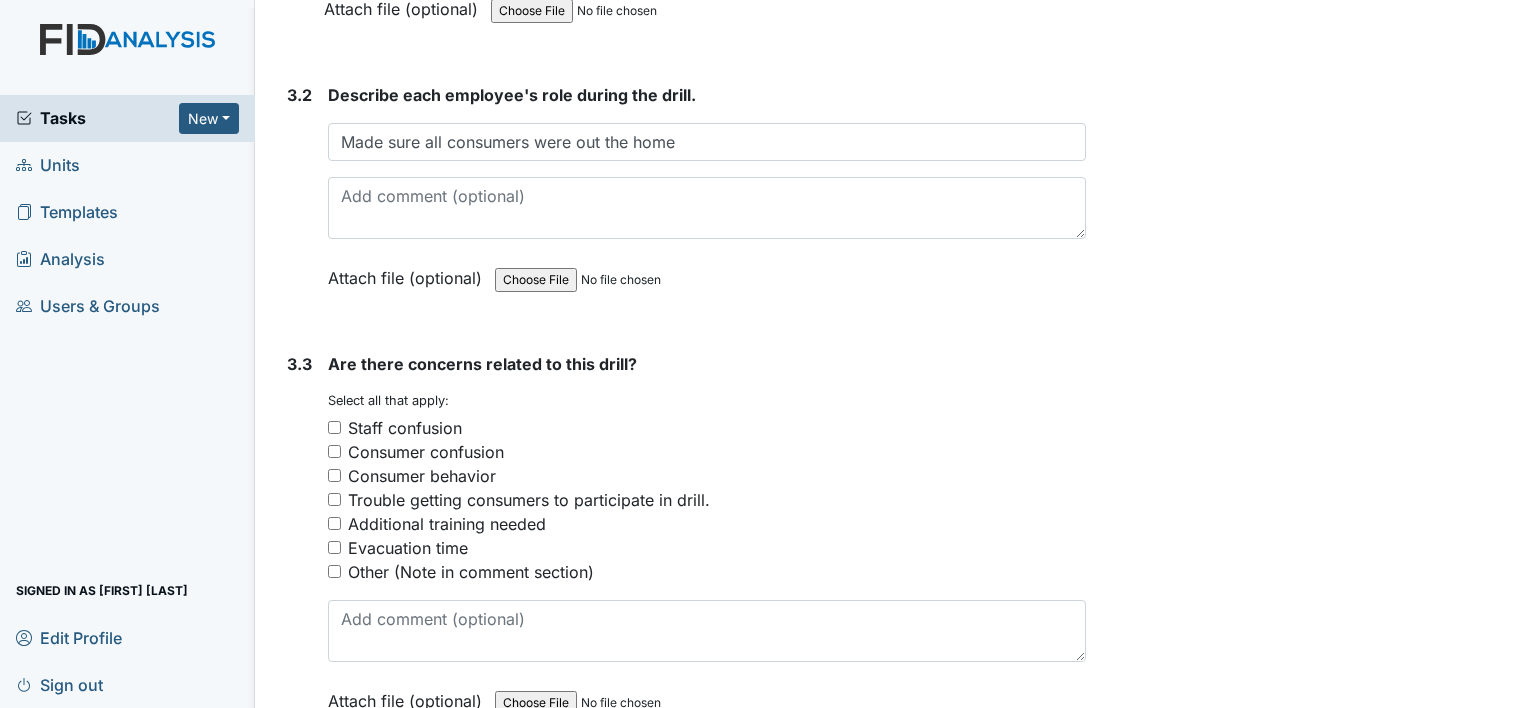 click on "Other (Note in comment section)" at bounding box center (334, 571) 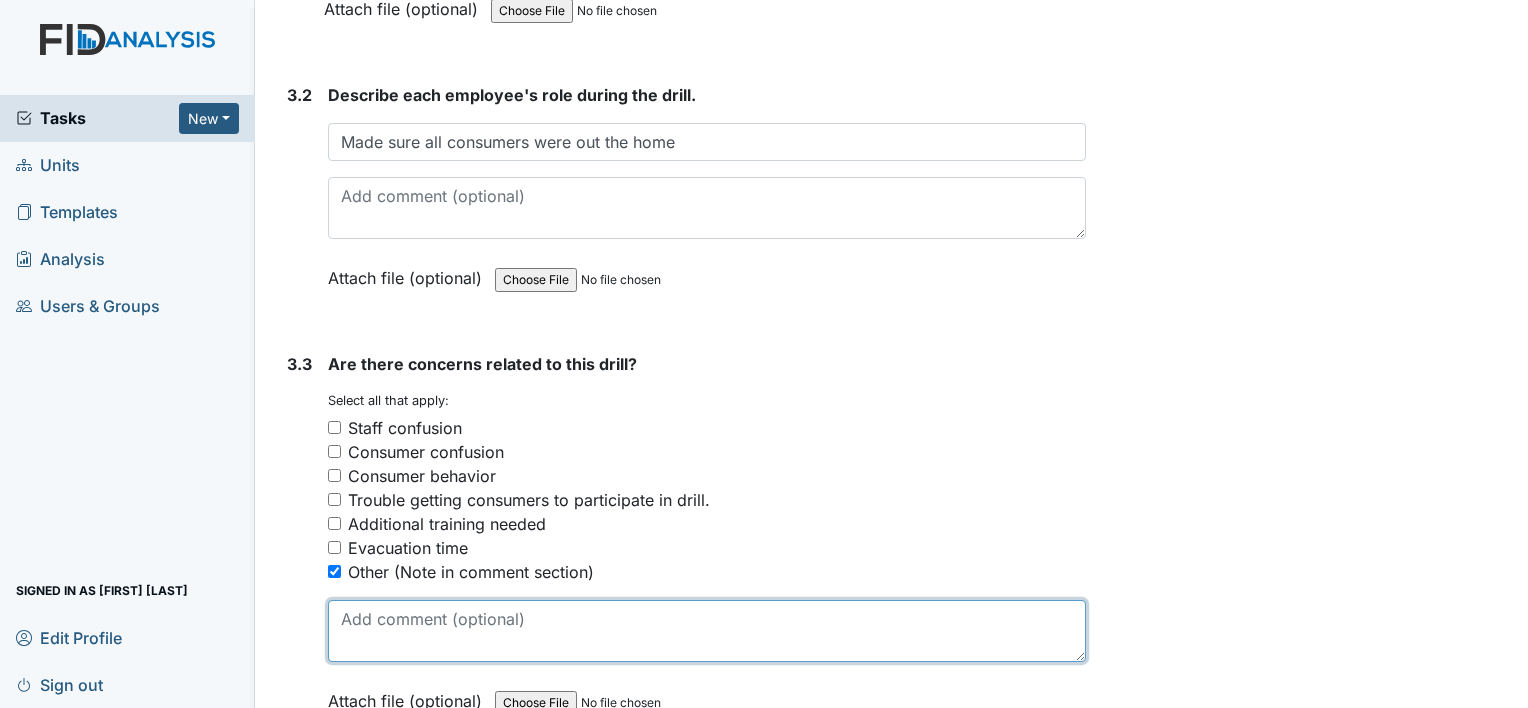 click at bounding box center [707, 631] 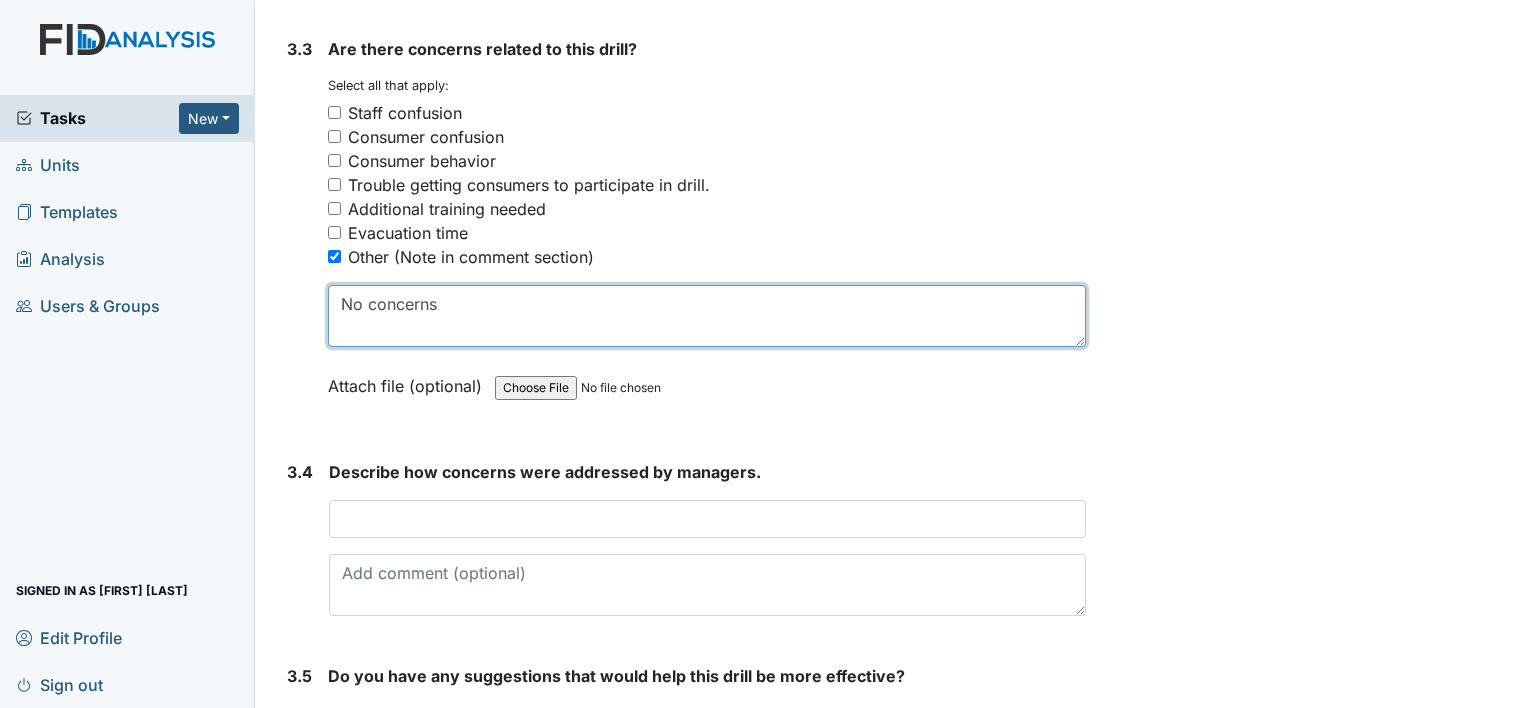 scroll, scrollTop: 3003, scrollLeft: 0, axis: vertical 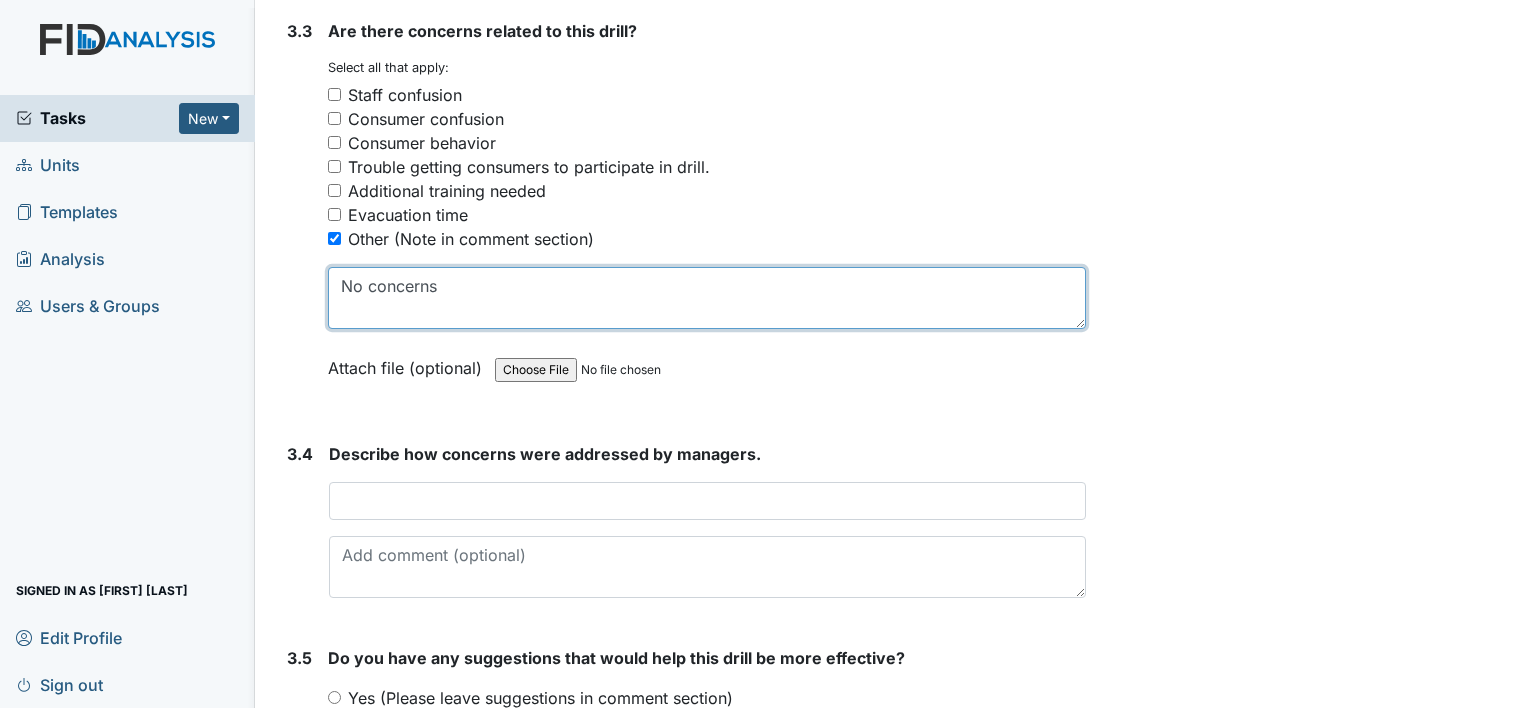 type on "No concerns" 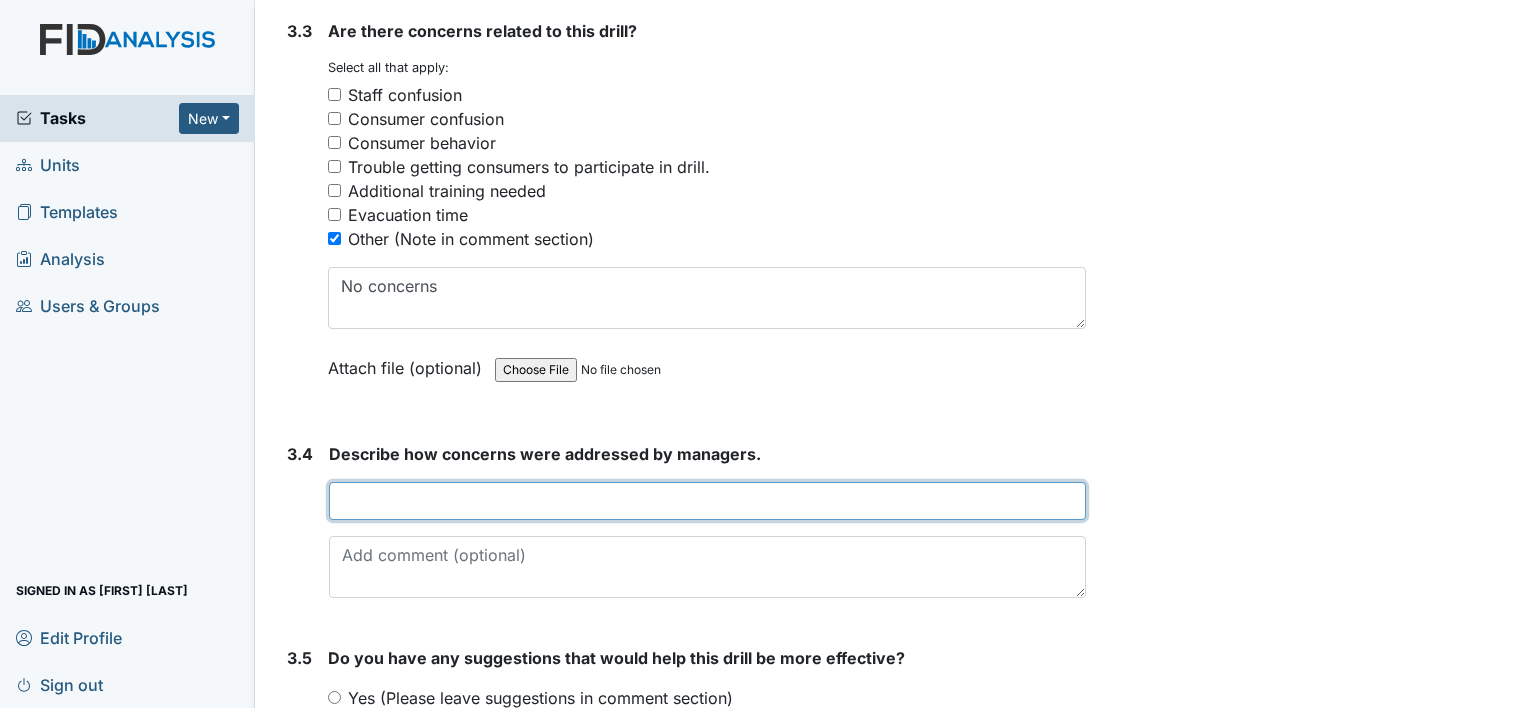 click at bounding box center [707, 501] 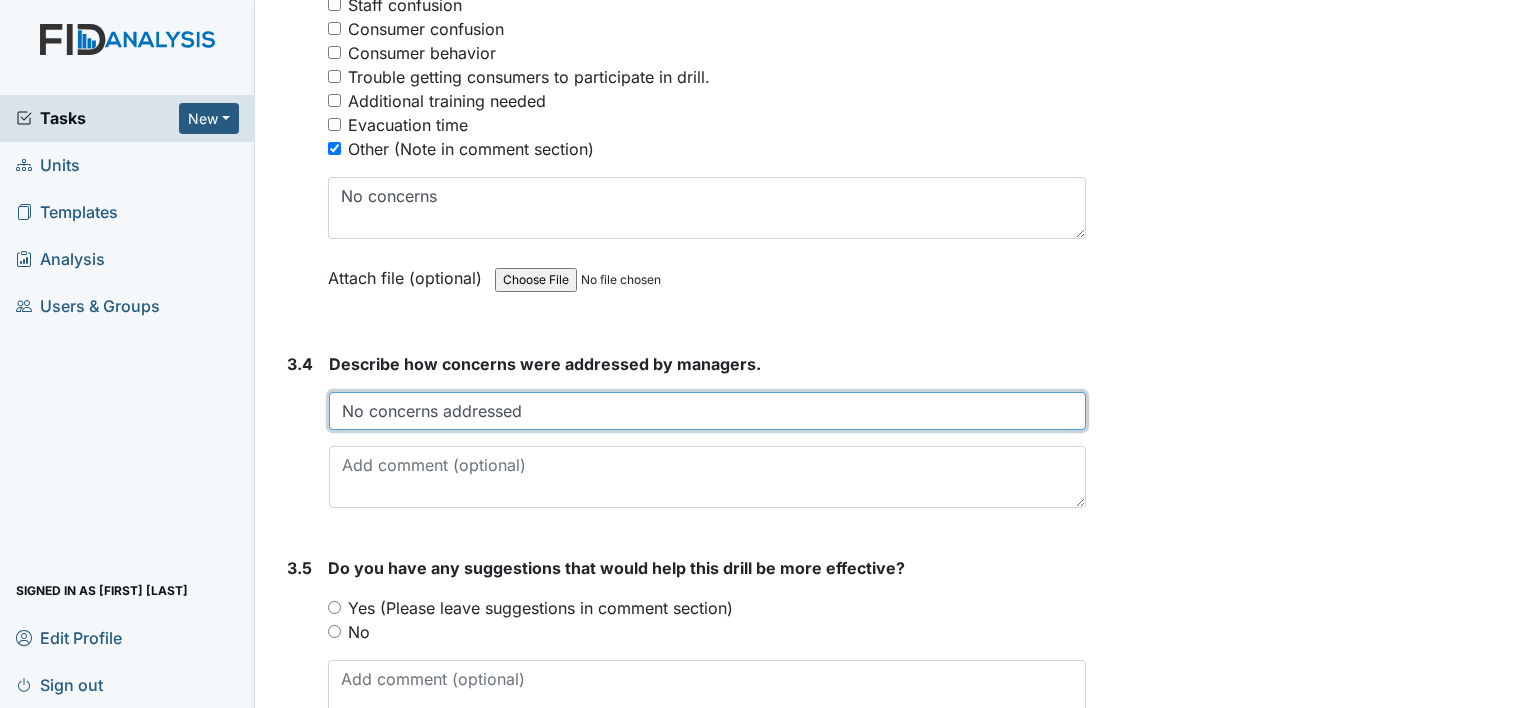 scroll, scrollTop: 3174, scrollLeft: 0, axis: vertical 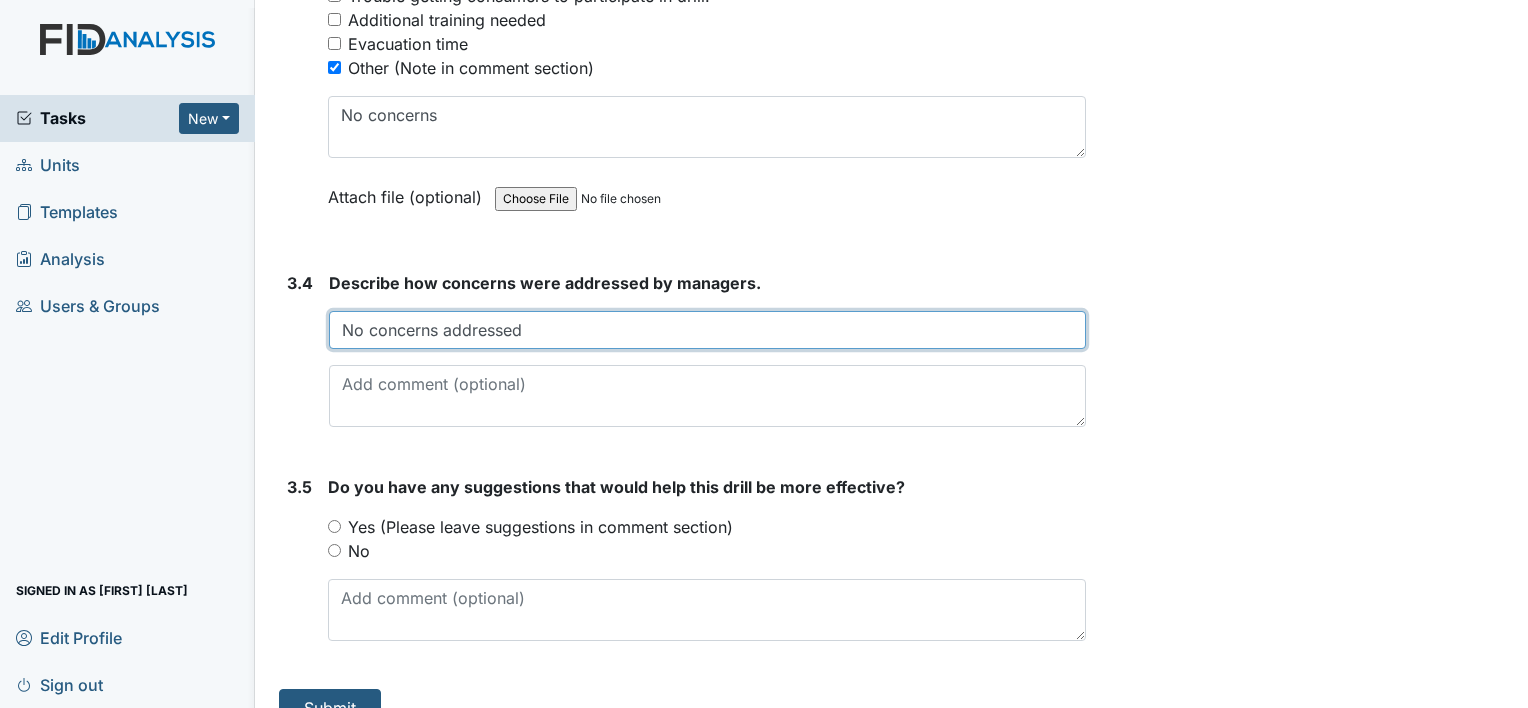 type on "No concerns addressed" 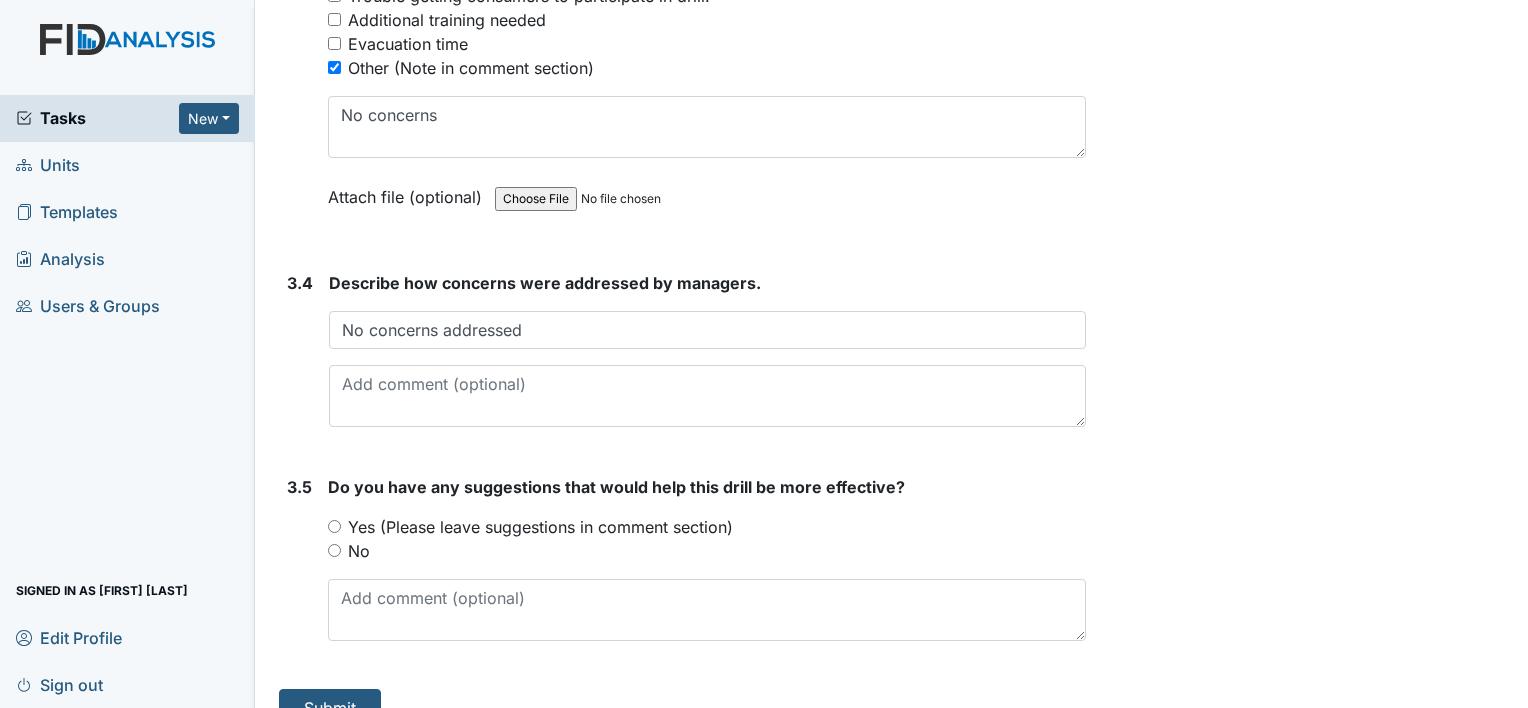 click on "No" at bounding box center [334, 550] 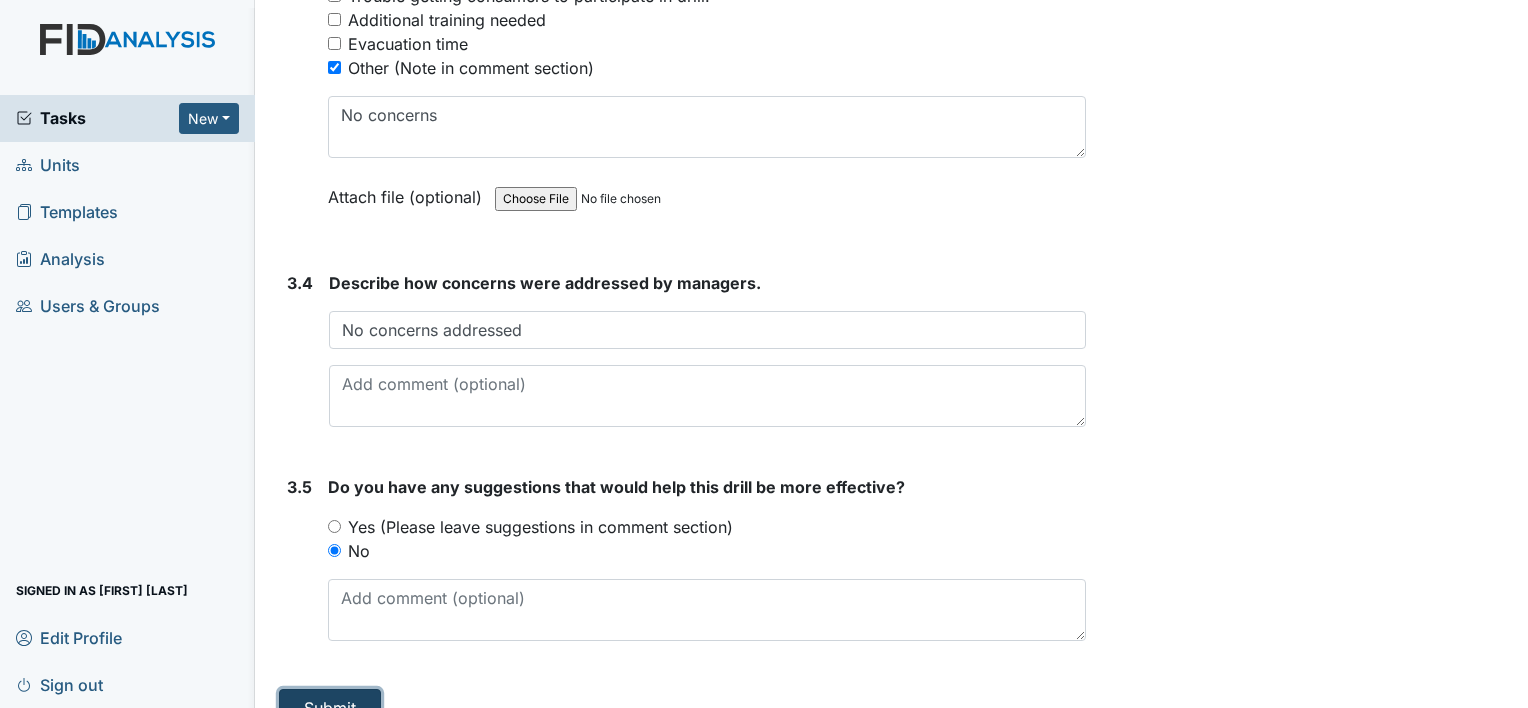 click on "Submit" at bounding box center [330, 708] 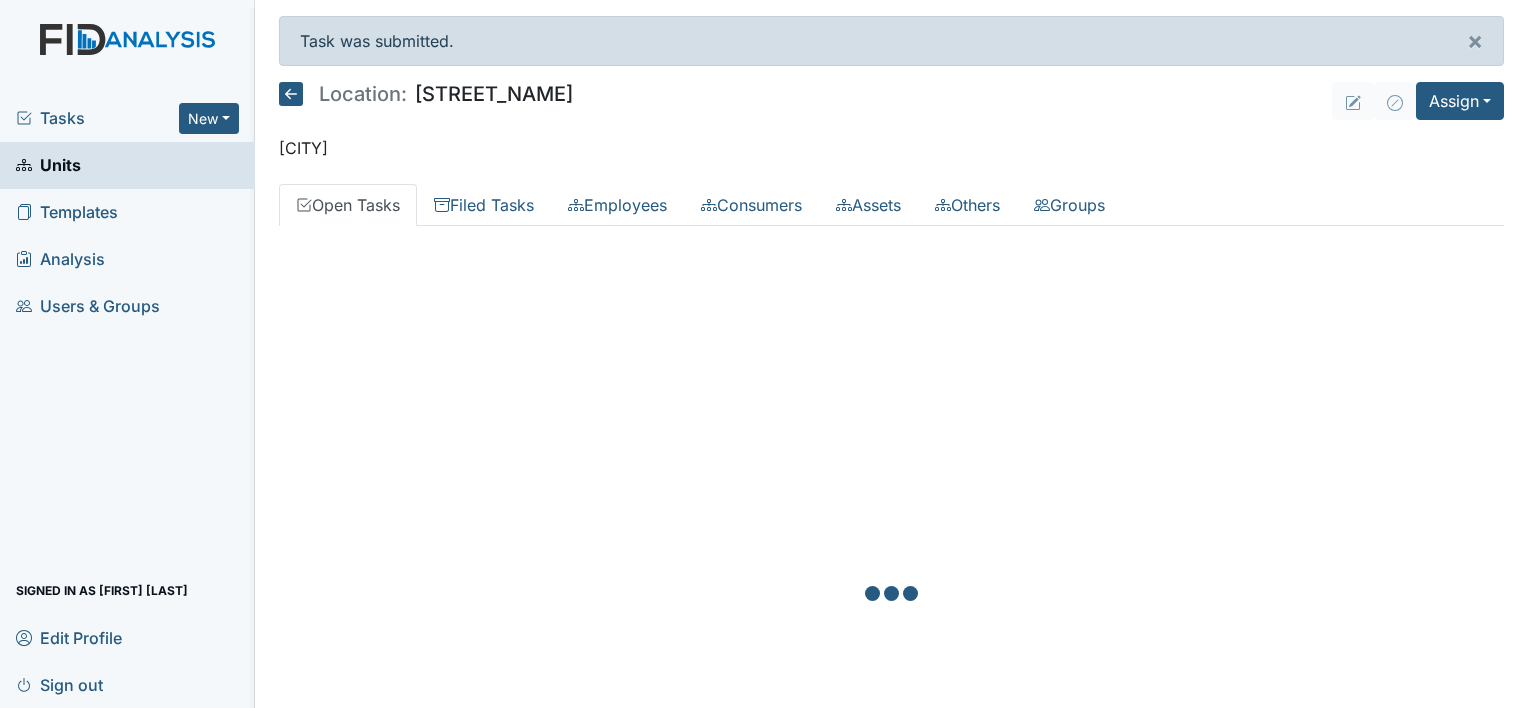 scroll, scrollTop: 0, scrollLeft: 0, axis: both 